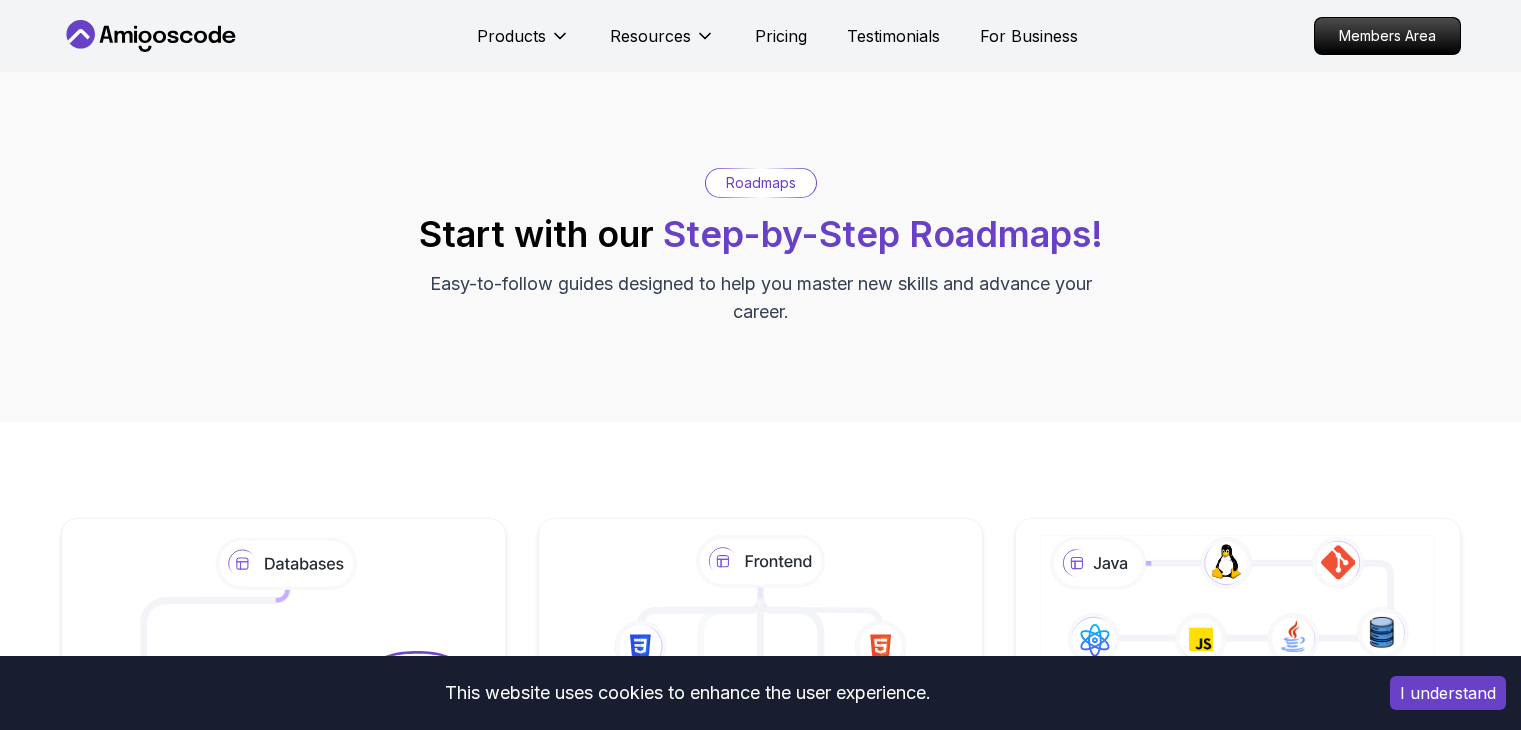 scroll, scrollTop: 0, scrollLeft: 0, axis: both 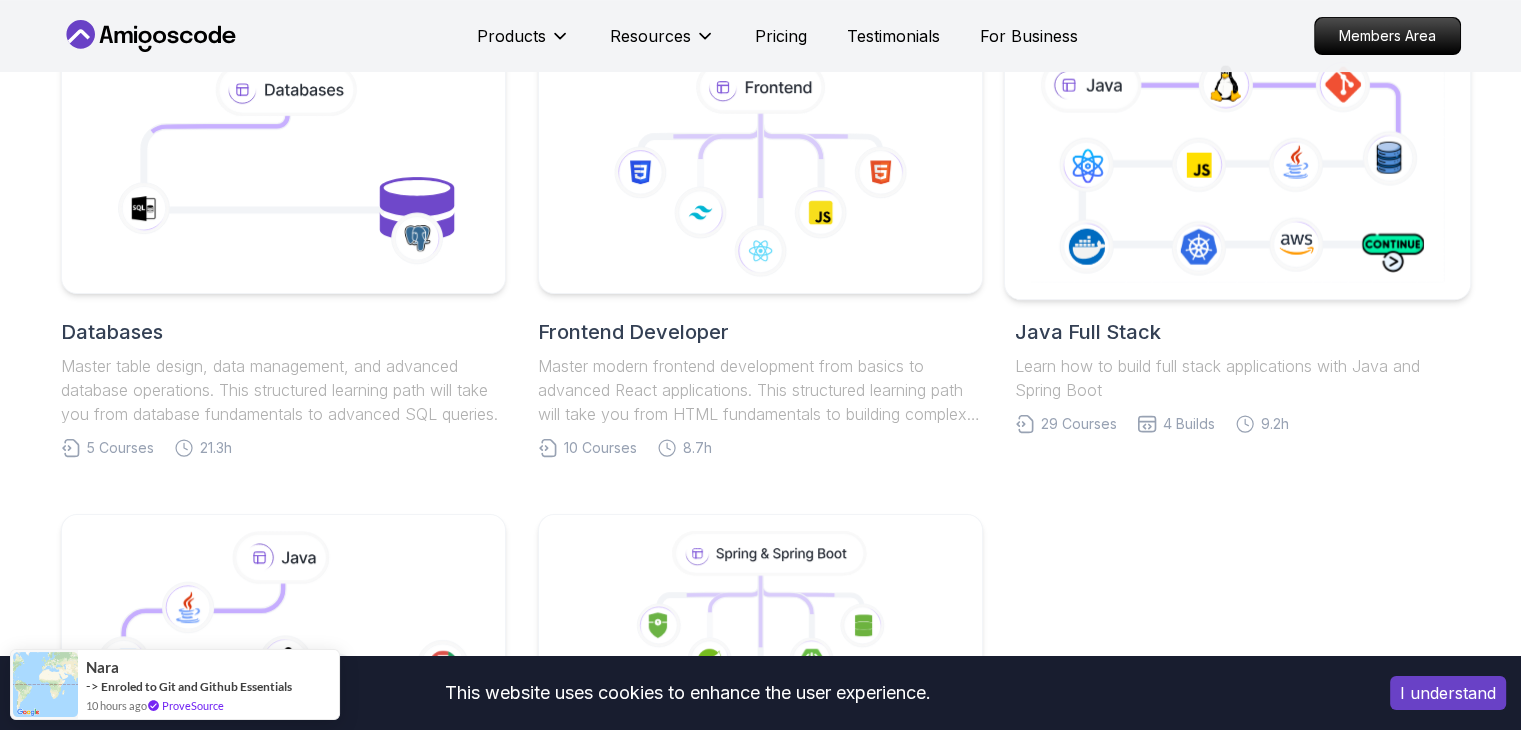 click 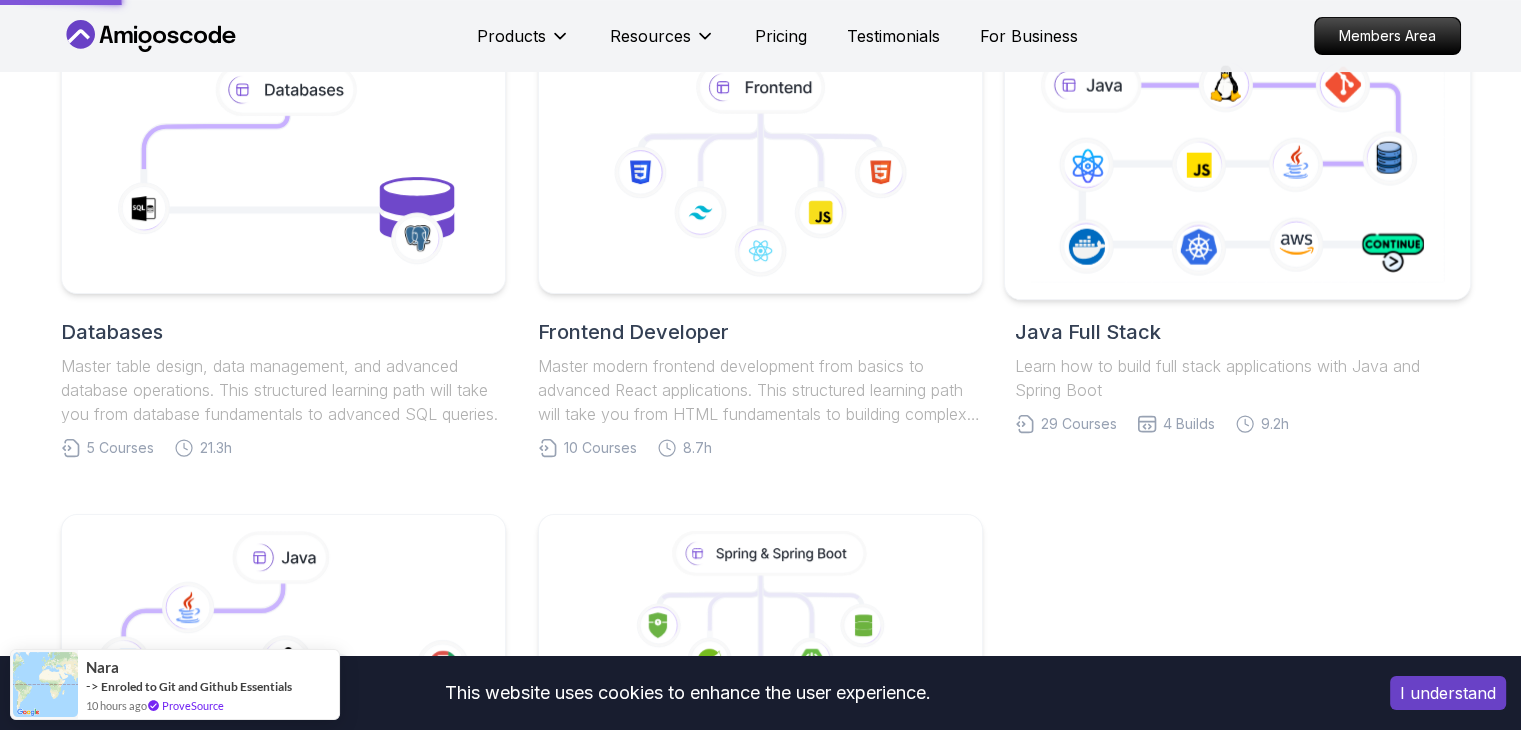 scroll, scrollTop: 0, scrollLeft: 0, axis: both 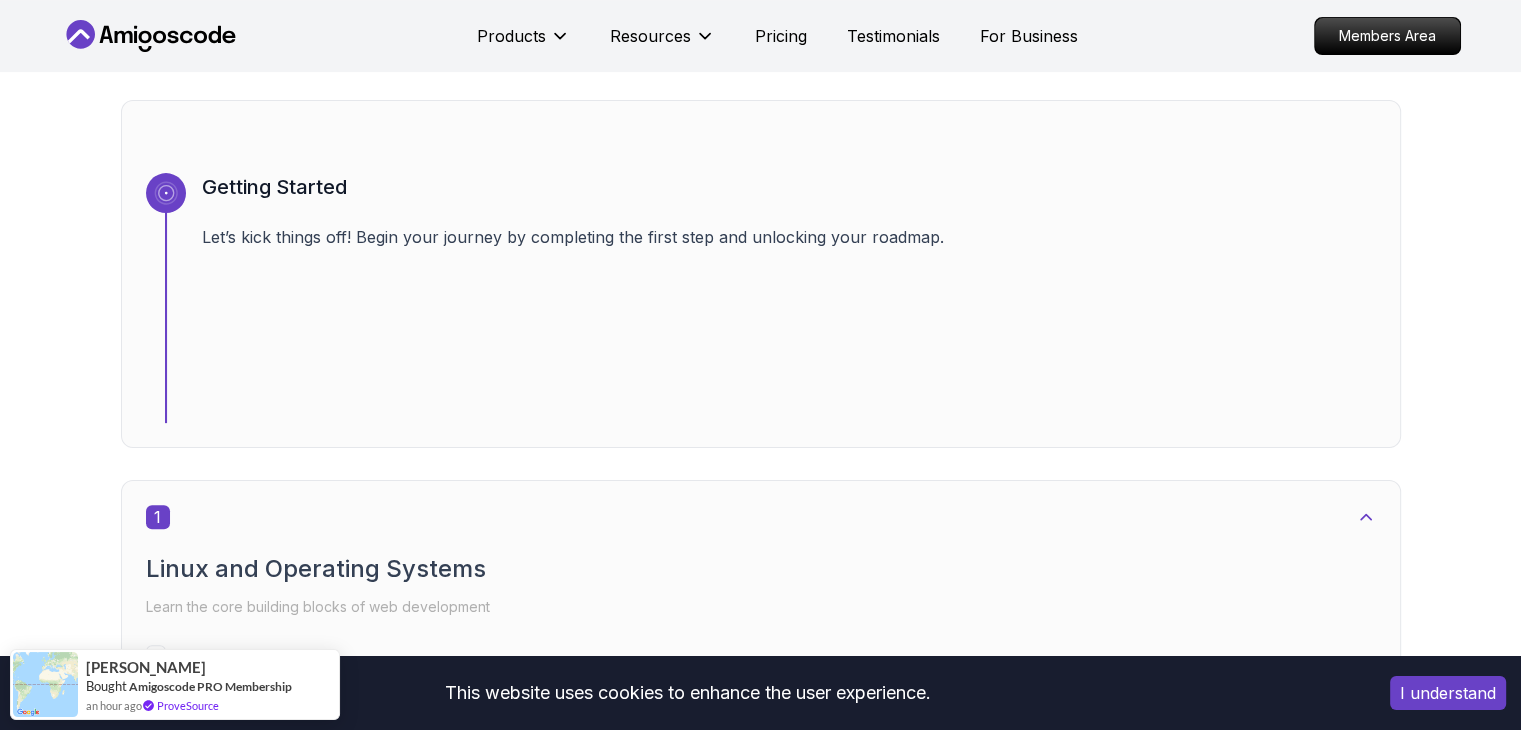 click on "I understand" at bounding box center (1448, 693) 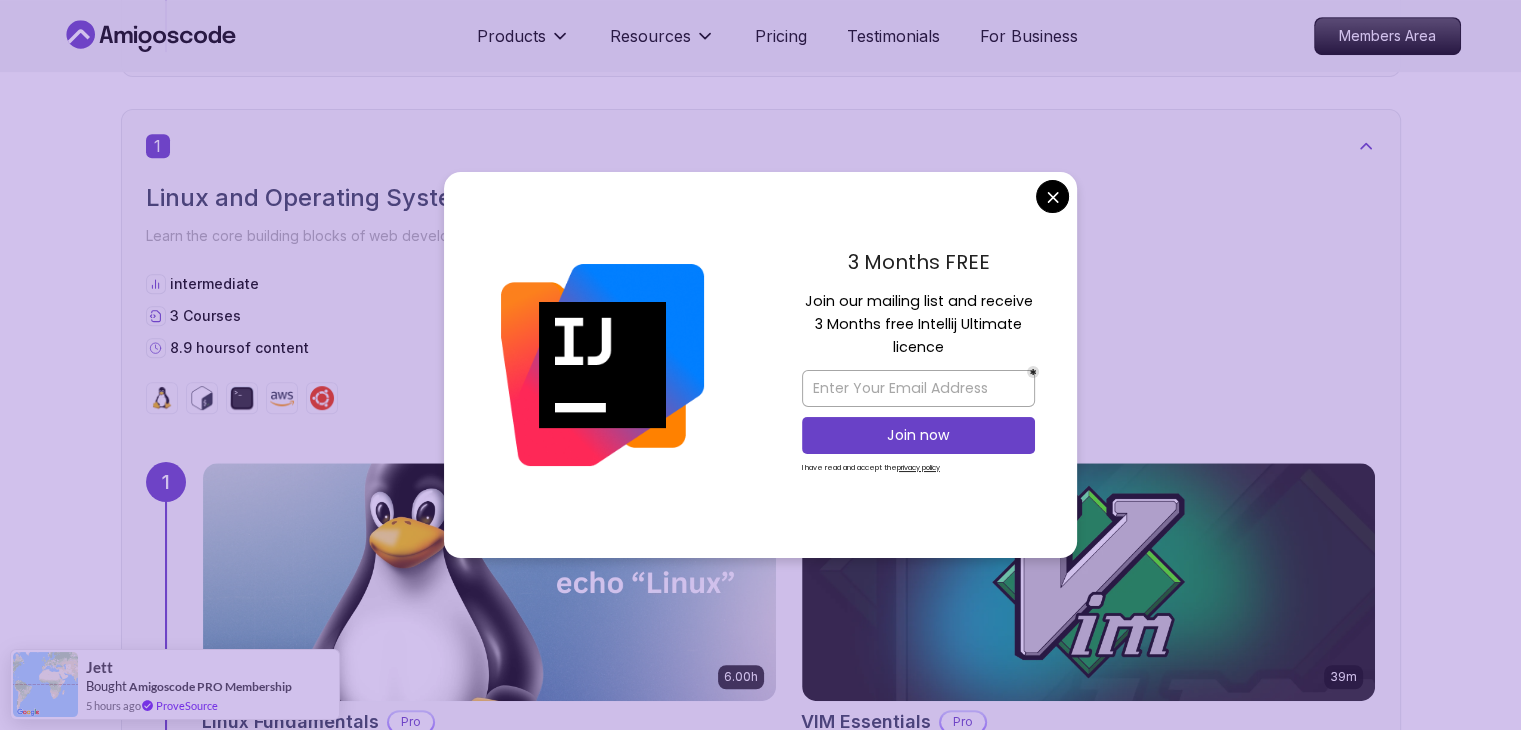 scroll, scrollTop: 978, scrollLeft: 0, axis: vertical 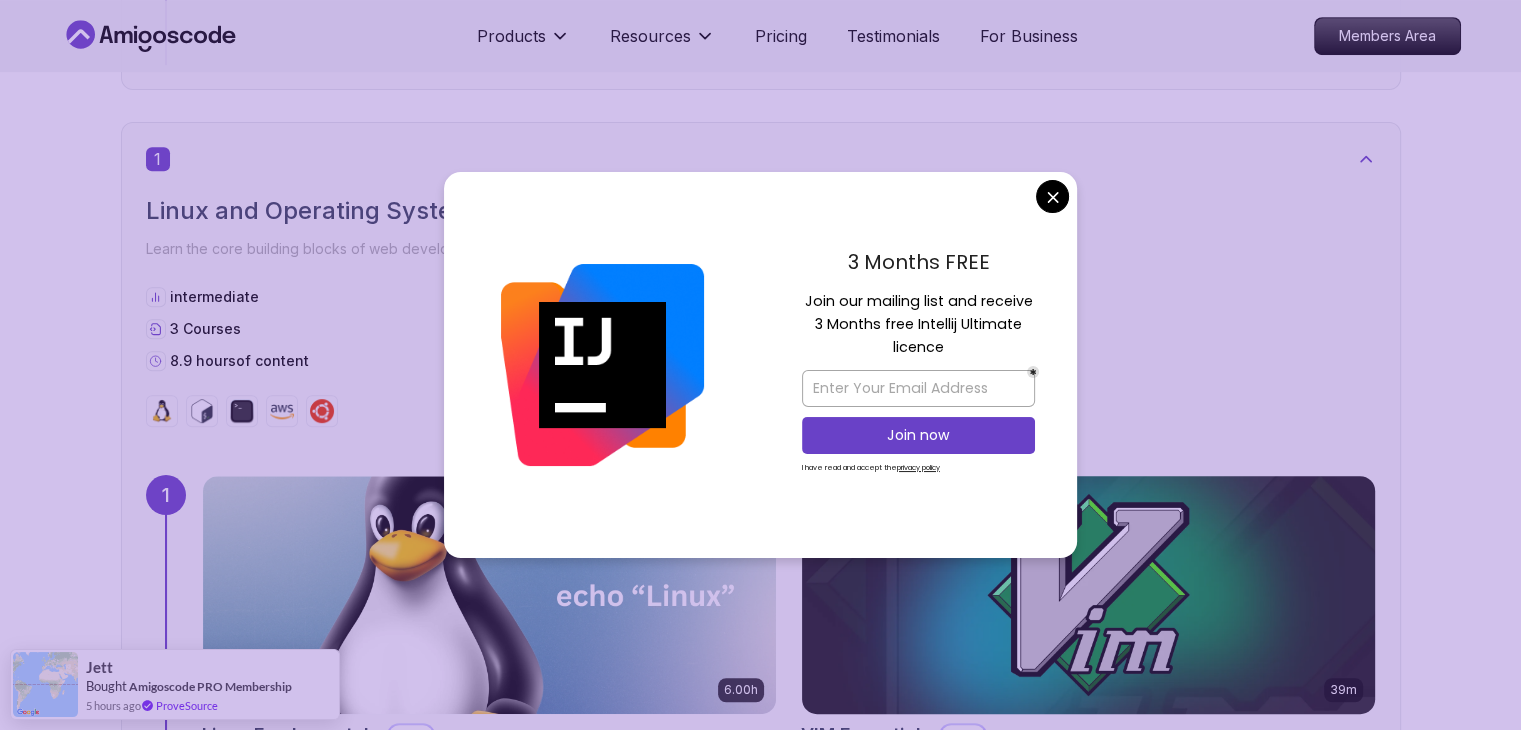 click on "Products Resources Pricing Testimonials For Business Members Area Products Resources Pricing Testimonials For Business Members Area Java Full Stack Java Full Stack  Roadmap Learn how to build full stack applications with Java and Spring Boot Getting Started Let’s kick things off! Begin your journey by completing the first step and unlocking your roadmap. 1 Linux and Operating Systems Learn the core building blocks of web development intermediate 3   Courses   8.9 hours  of content 1 6.00h Linux Fundamentals Pro Learn the fundamentals of Linux and how to use the command line 39m VIM Essentials Pro Learn the basics of Linux and Bash. 2.27h Linux for Professionals Pro Master the advanced concepts and techniques of Linux with our comprehensive course designed for professionals. 2 Version Control Learn how to manage your code beginner 2   Courses   12.7 hours  of content 2 2.55h Git & GitHub Fundamentals Learn the fundamentals of Git and GitHub. 10.13h Git for Professionals Pro 3 Java beginner 1   Course   3 4 1" at bounding box center (760, 7028) 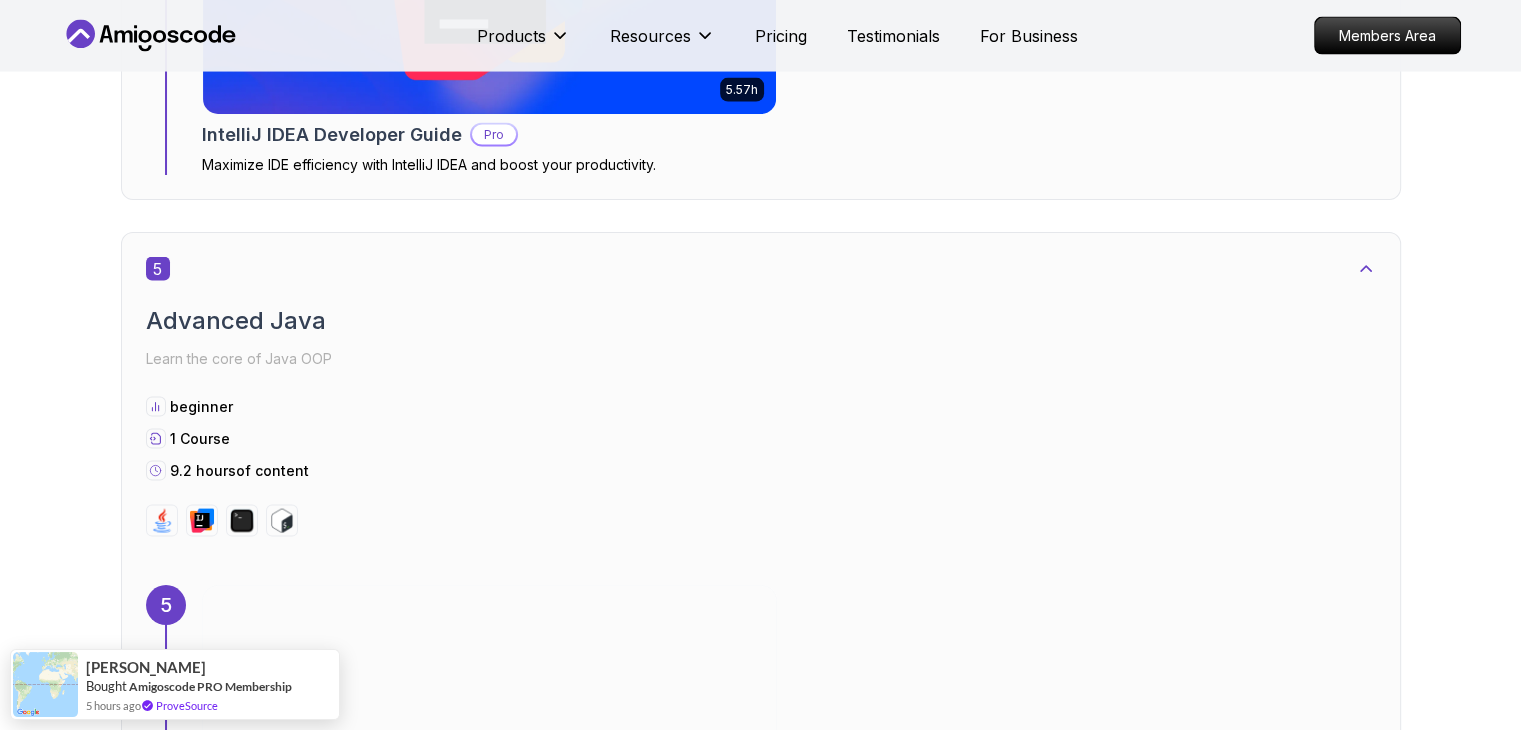 scroll, scrollTop: 4204, scrollLeft: 0, axis: vertical 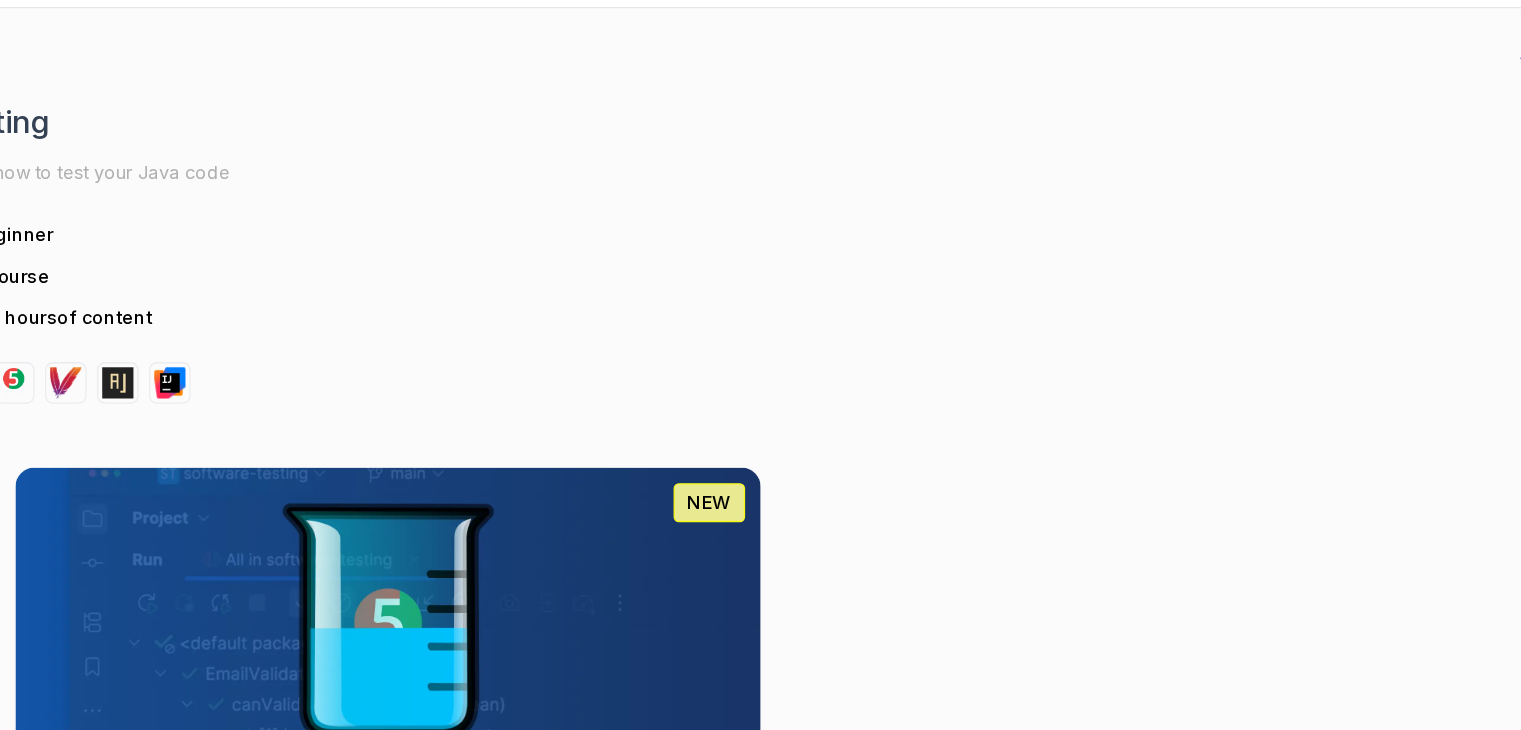 drag, startPoint x: 828, startPoint y: 369, endPoint x: 704, endPoint y: 431, distance: 138.63622 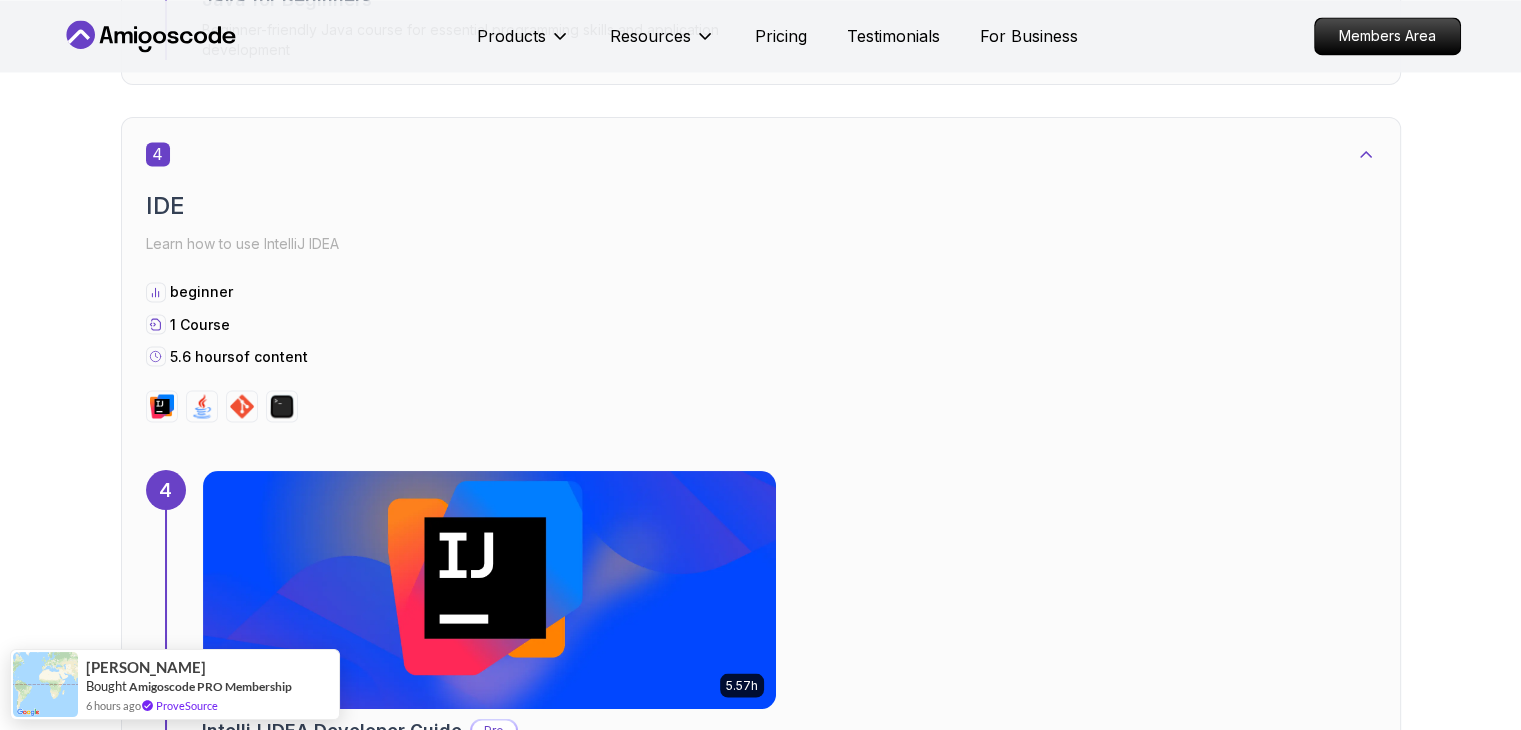 scroll, scrollTop: 3498, scrollLeft: 0, axis: vertical 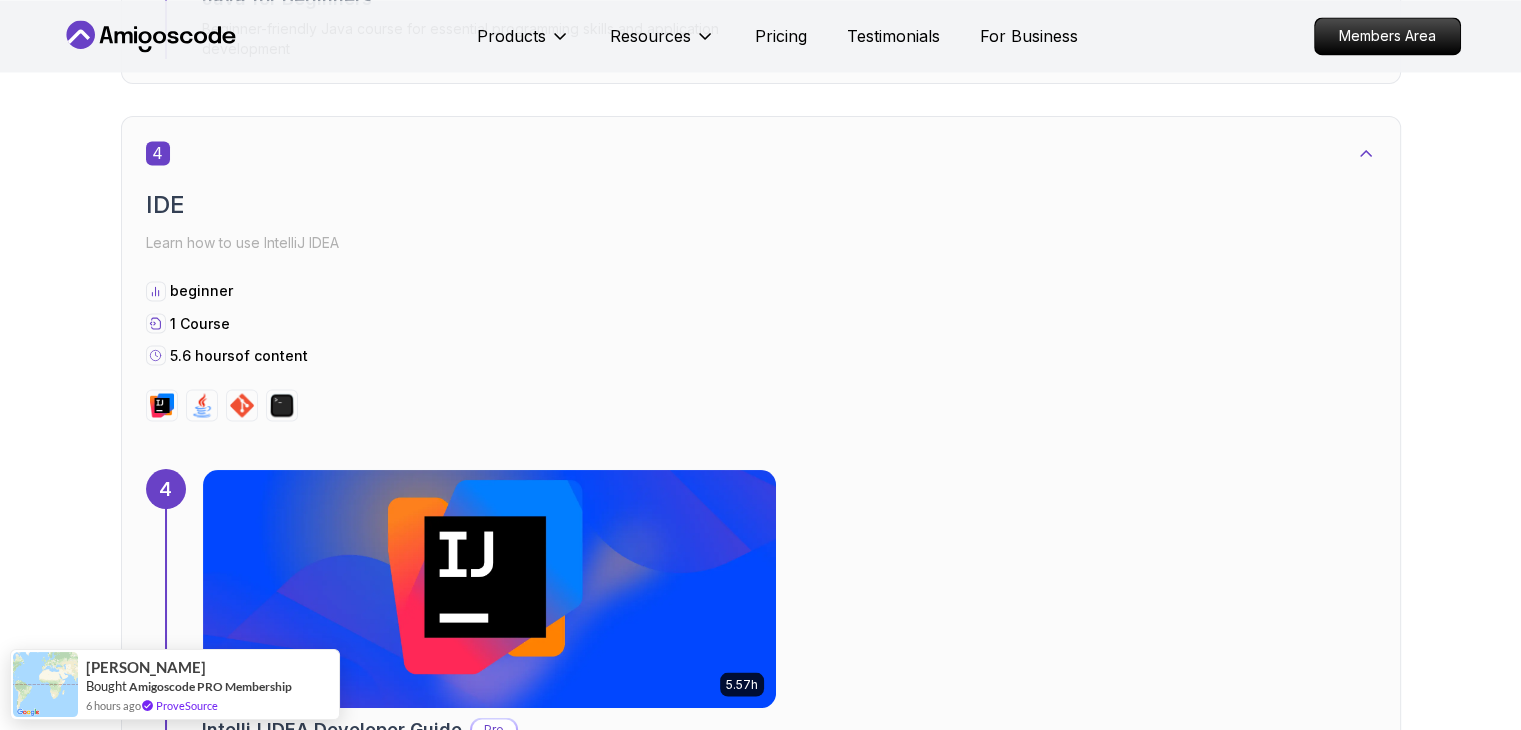 click at bounding box center (489, 2719) 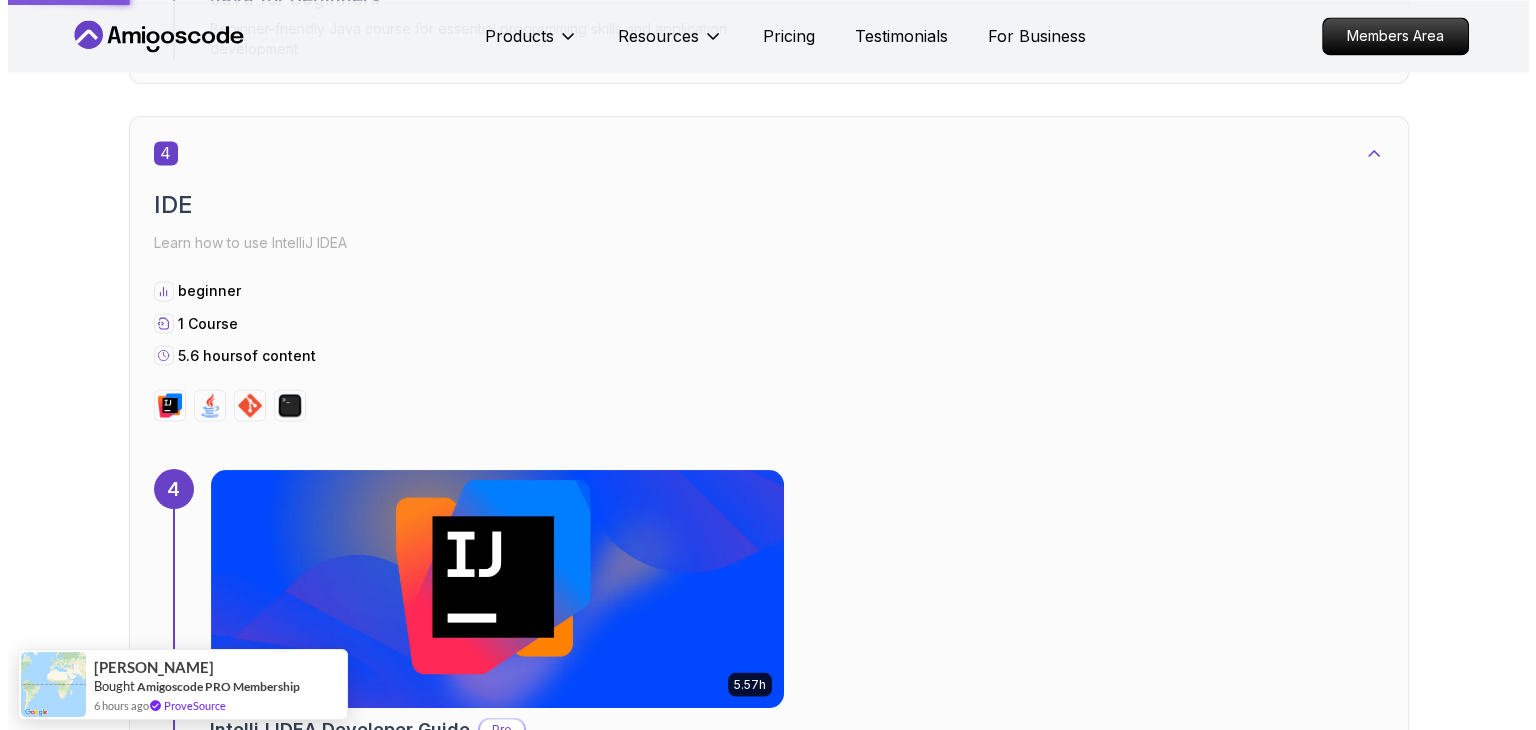 scroll, scrollTop: 0, scrollLeft: 0, axis: both 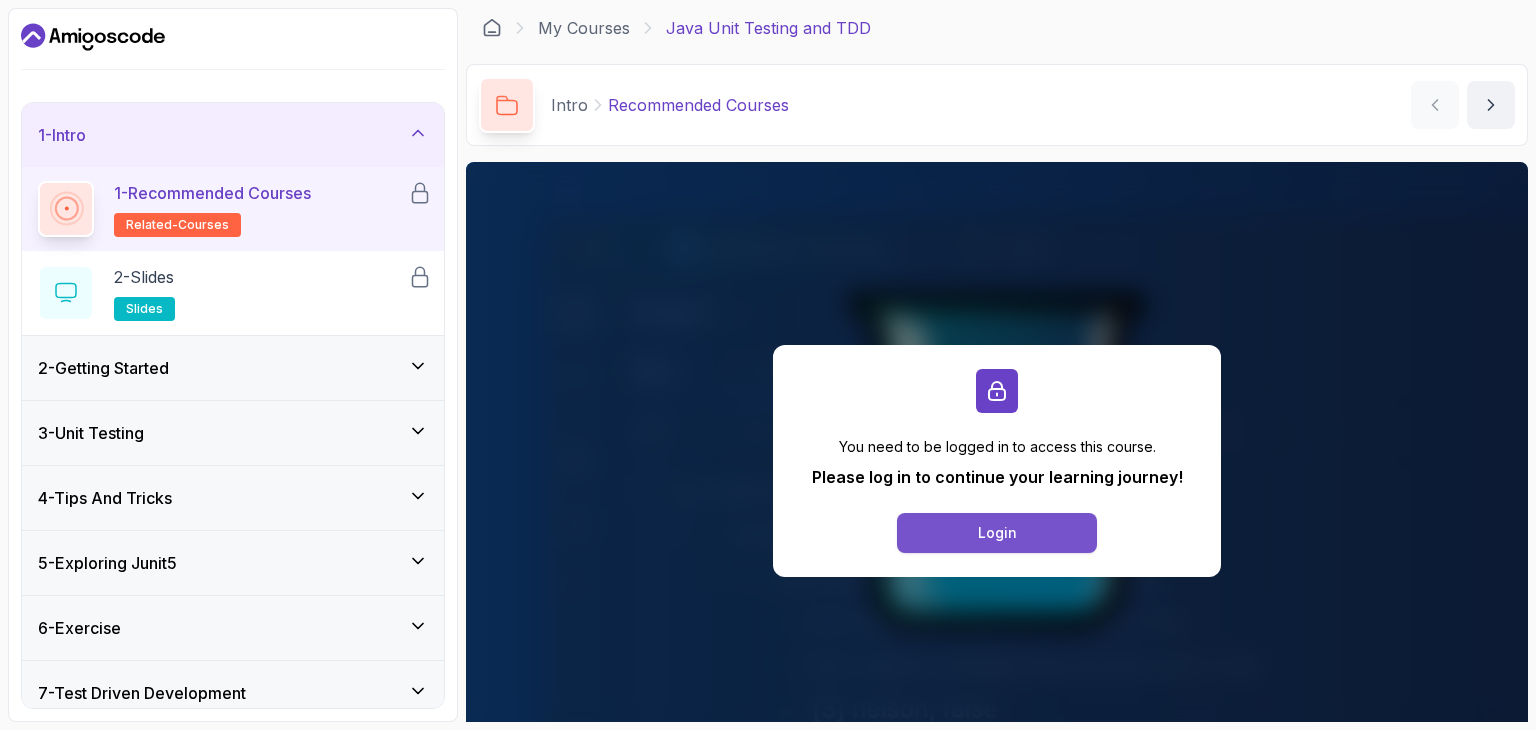 click on "Login" at bounding box center [997, 533] 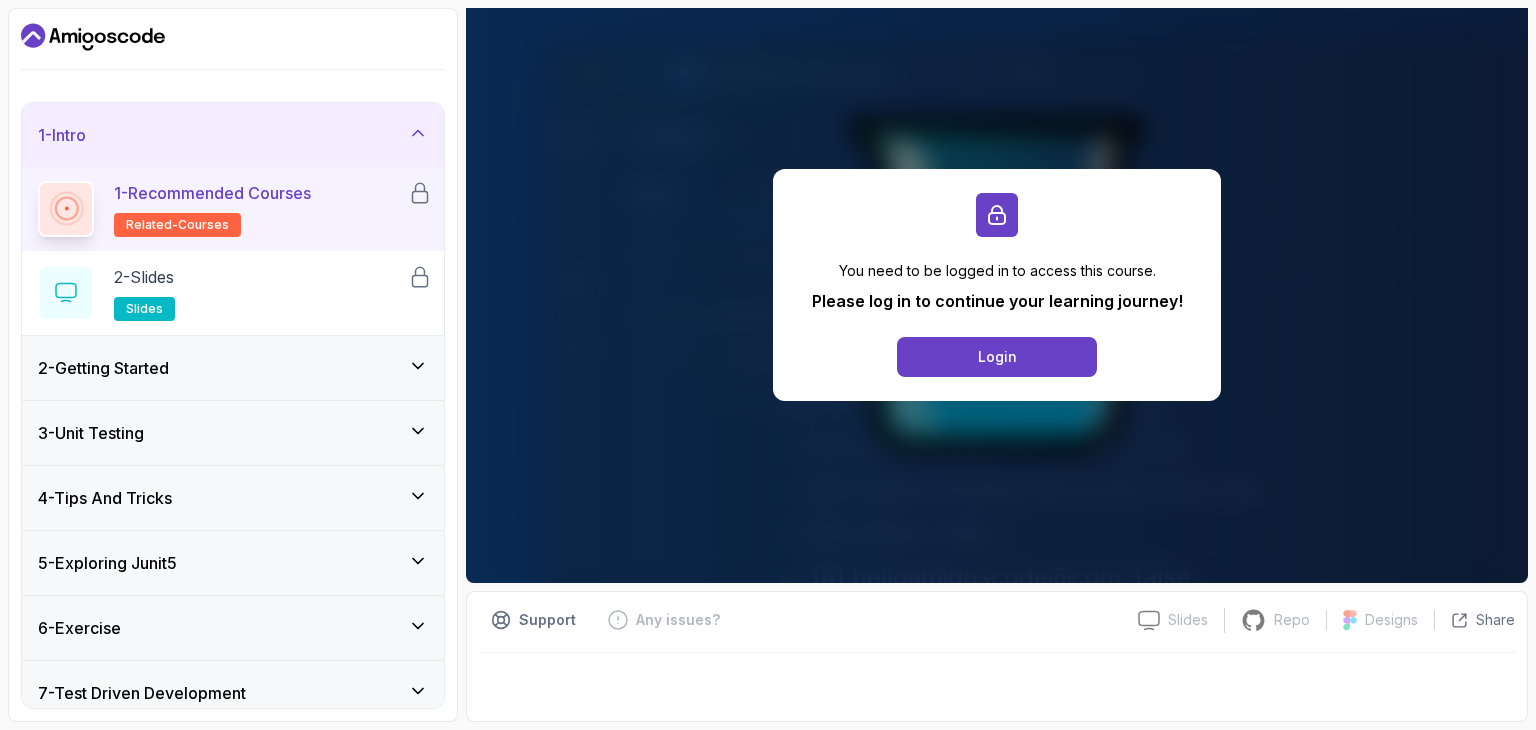 scroll, scrollTop: 0, scrollLeft: 0, axis: both 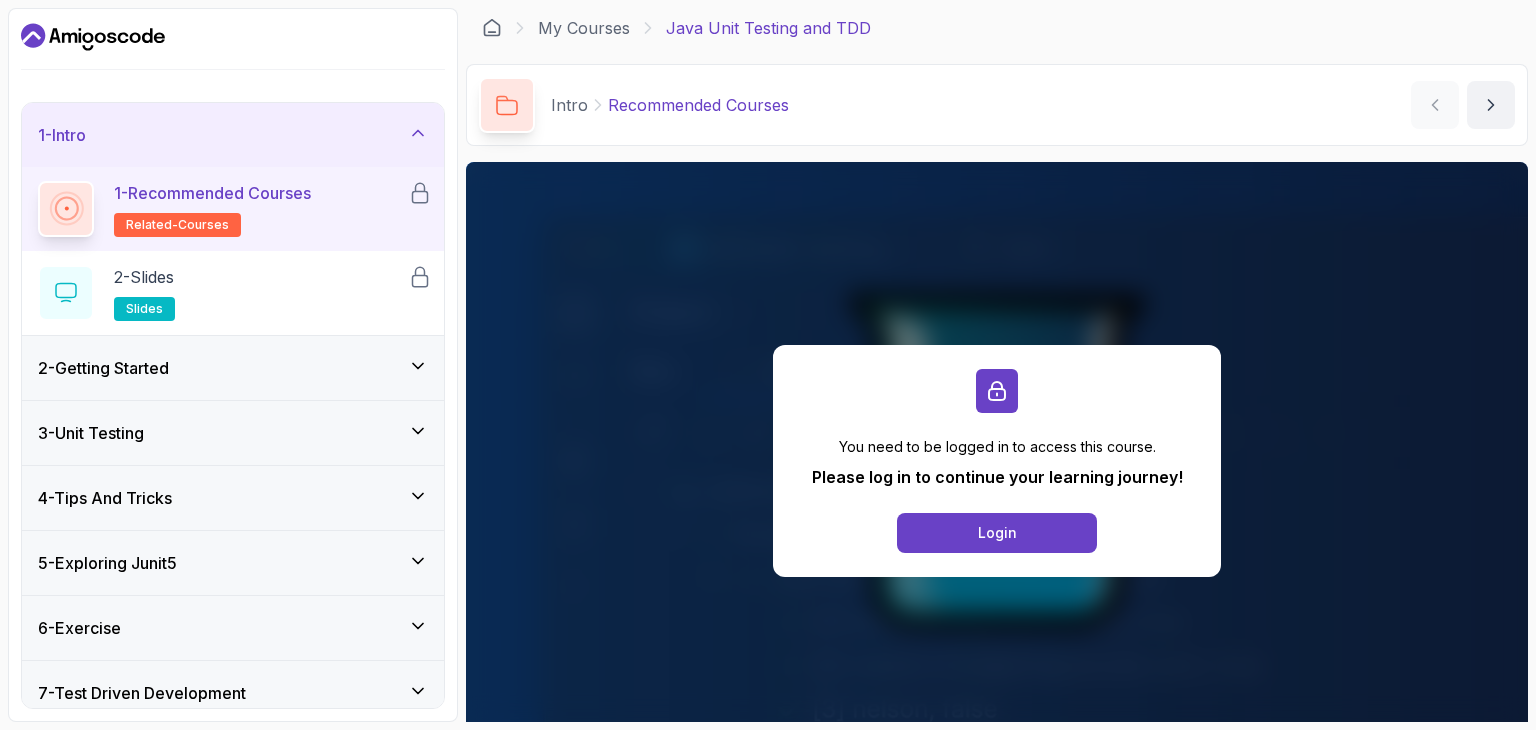 click on "2  -  Getting Started" at bounding box center [233, 368] 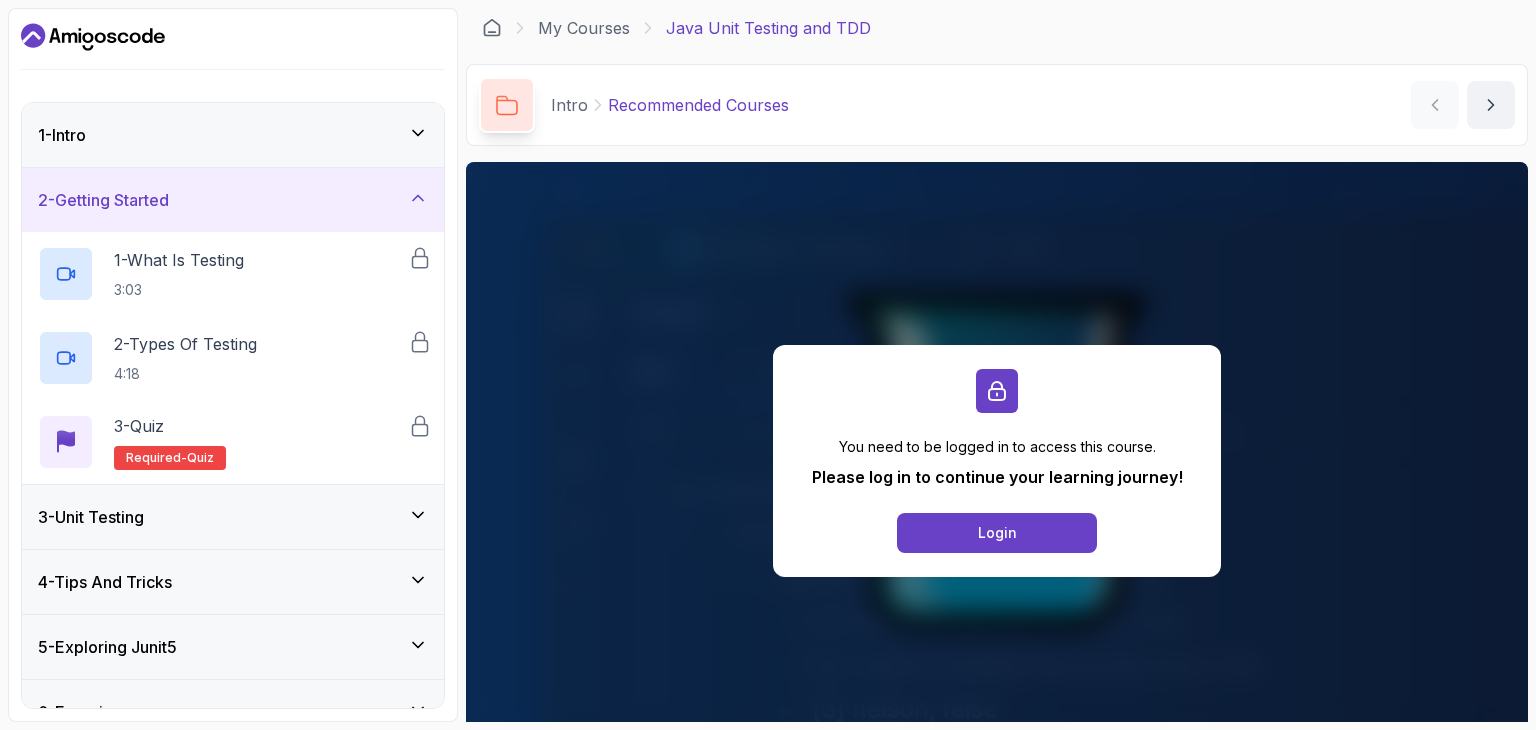 click on "2  -  Getting Started" at bounding box center (233, 200) 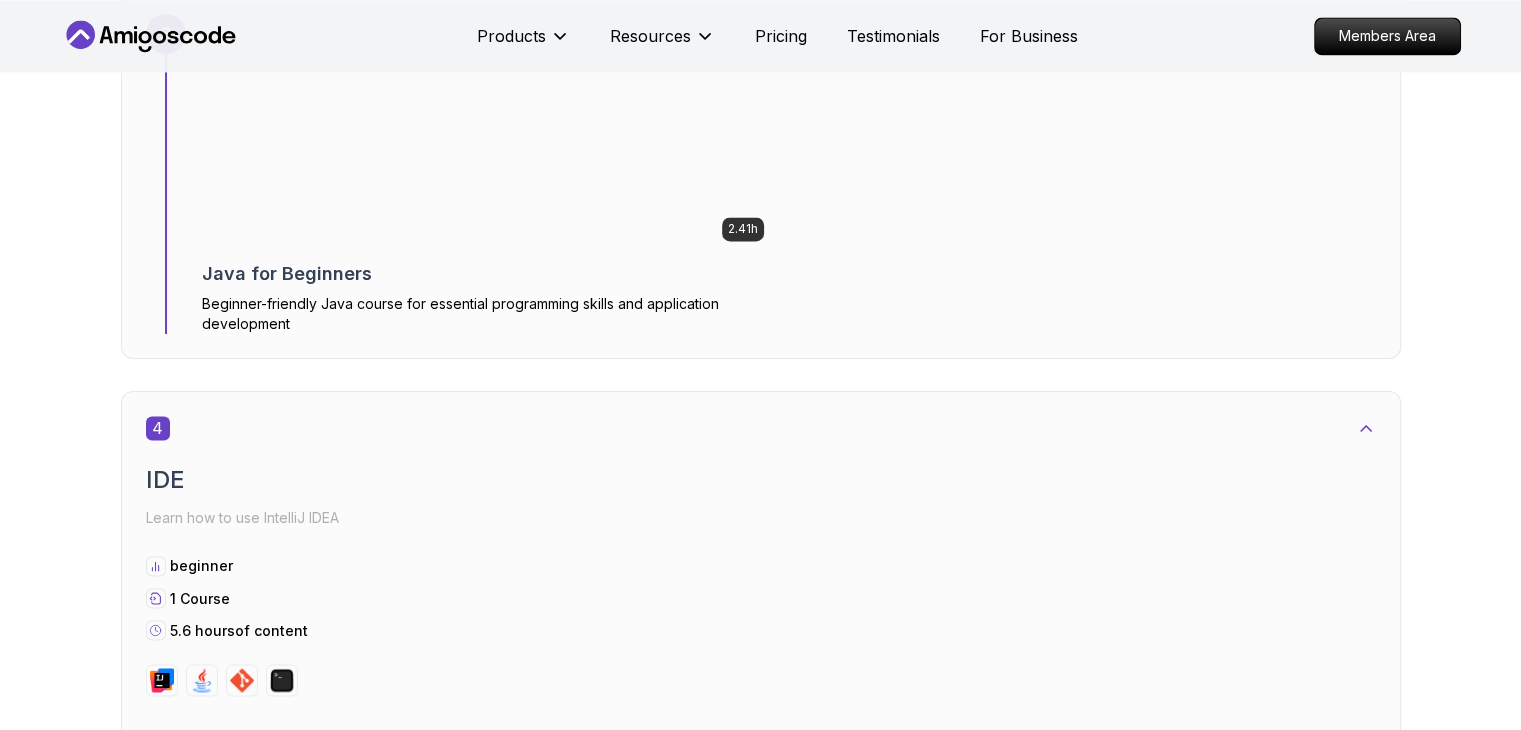 scroll, scrollTop: 3498, scrollLeft: 0, axis: vertical 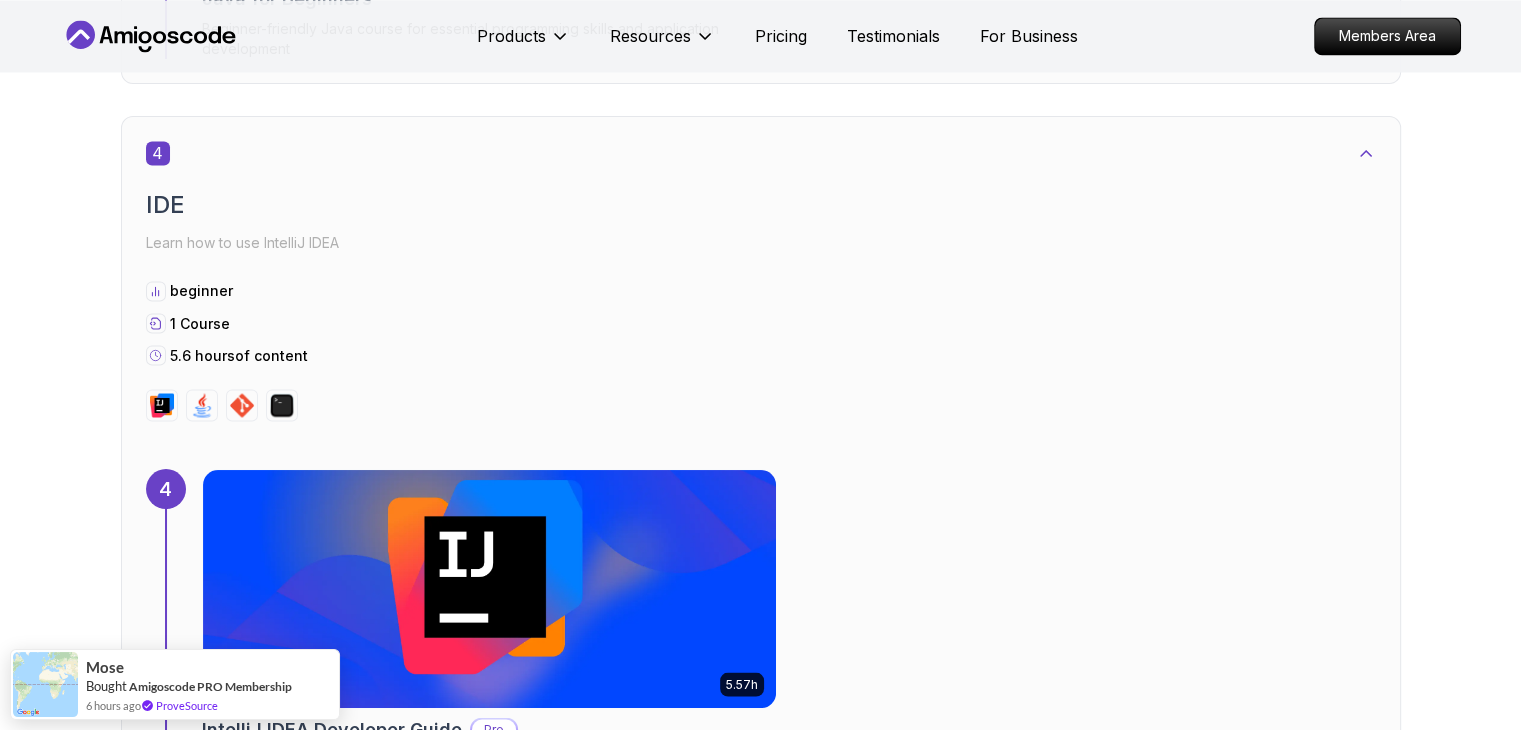 click on "Products Resources Pricing Testimonials For Business" at bounding box center (777, 36) 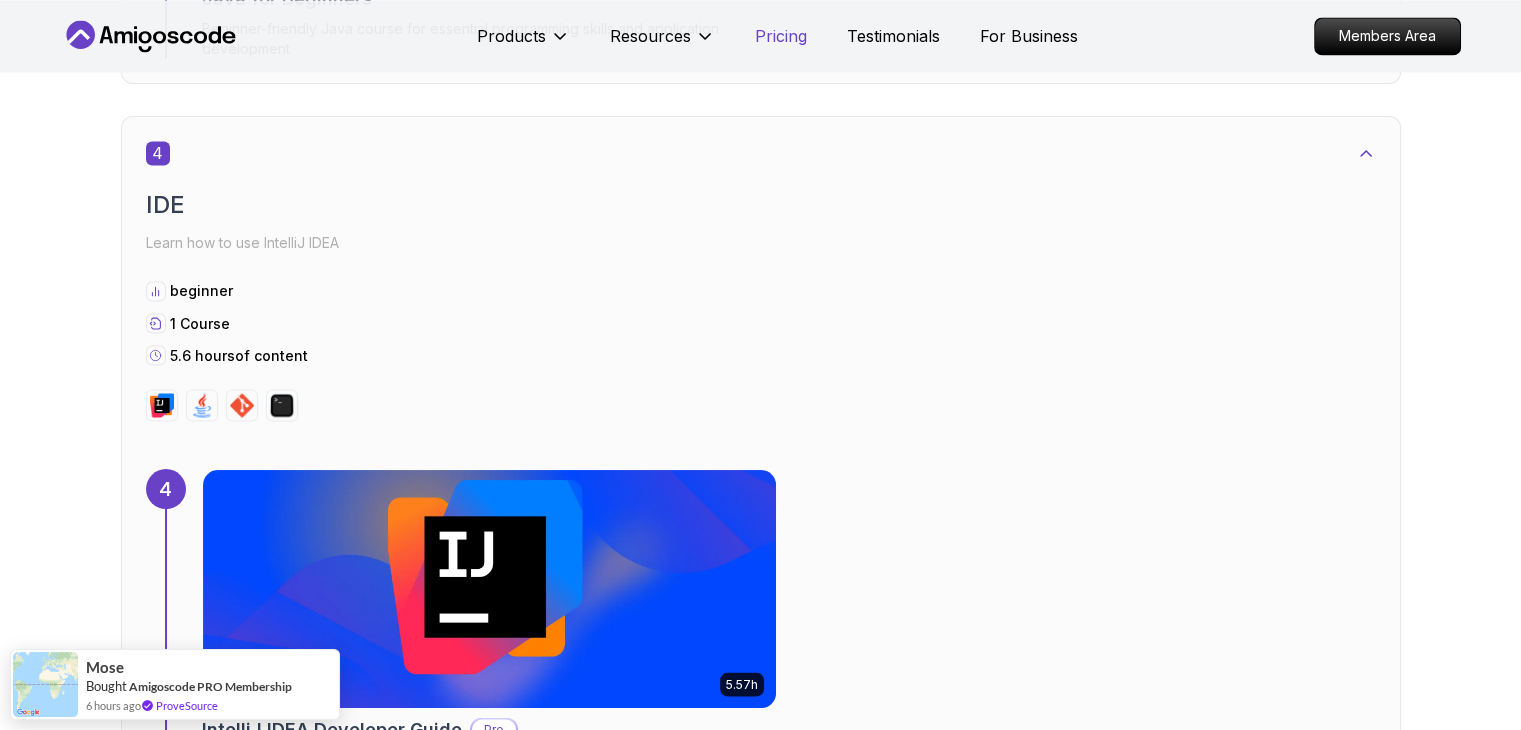 click on "Pricing" at bounding box center [781, 36] 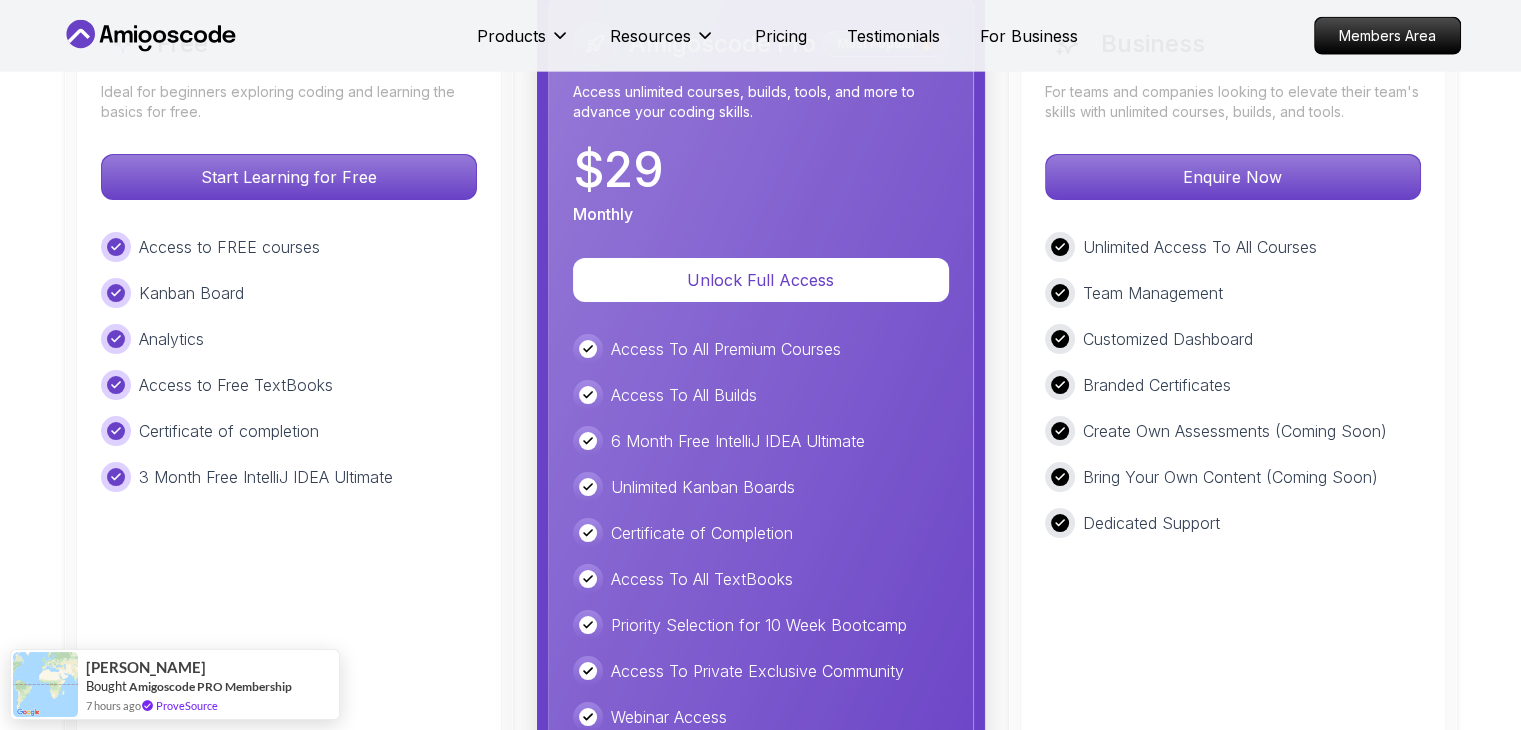 scroll, scrollTop: 4752, scrollLeft: 0, axis: vertical 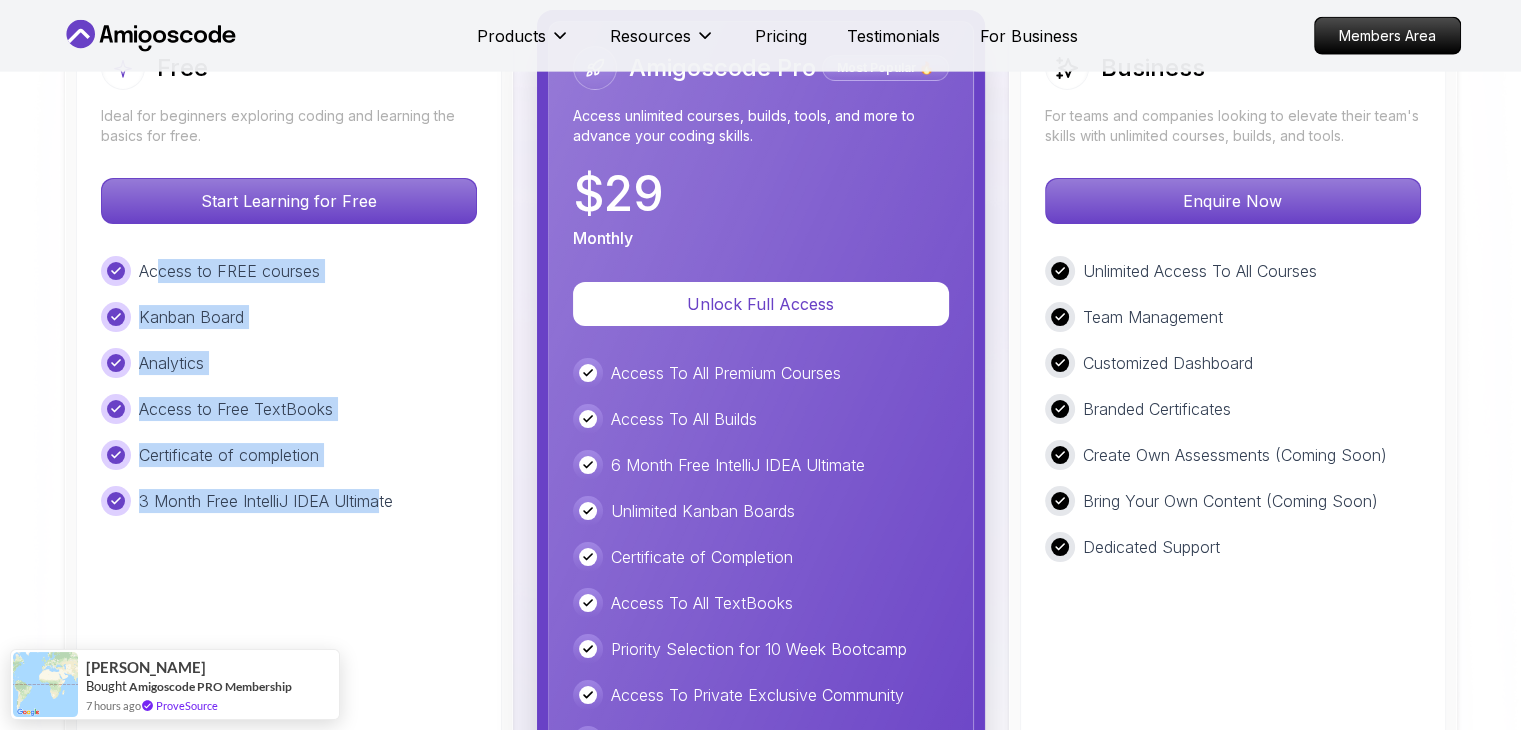 drag, startPoint x: 159, startPoint y: 172, endPoint x: 397, endPoint y: 416, distance: 340.85187 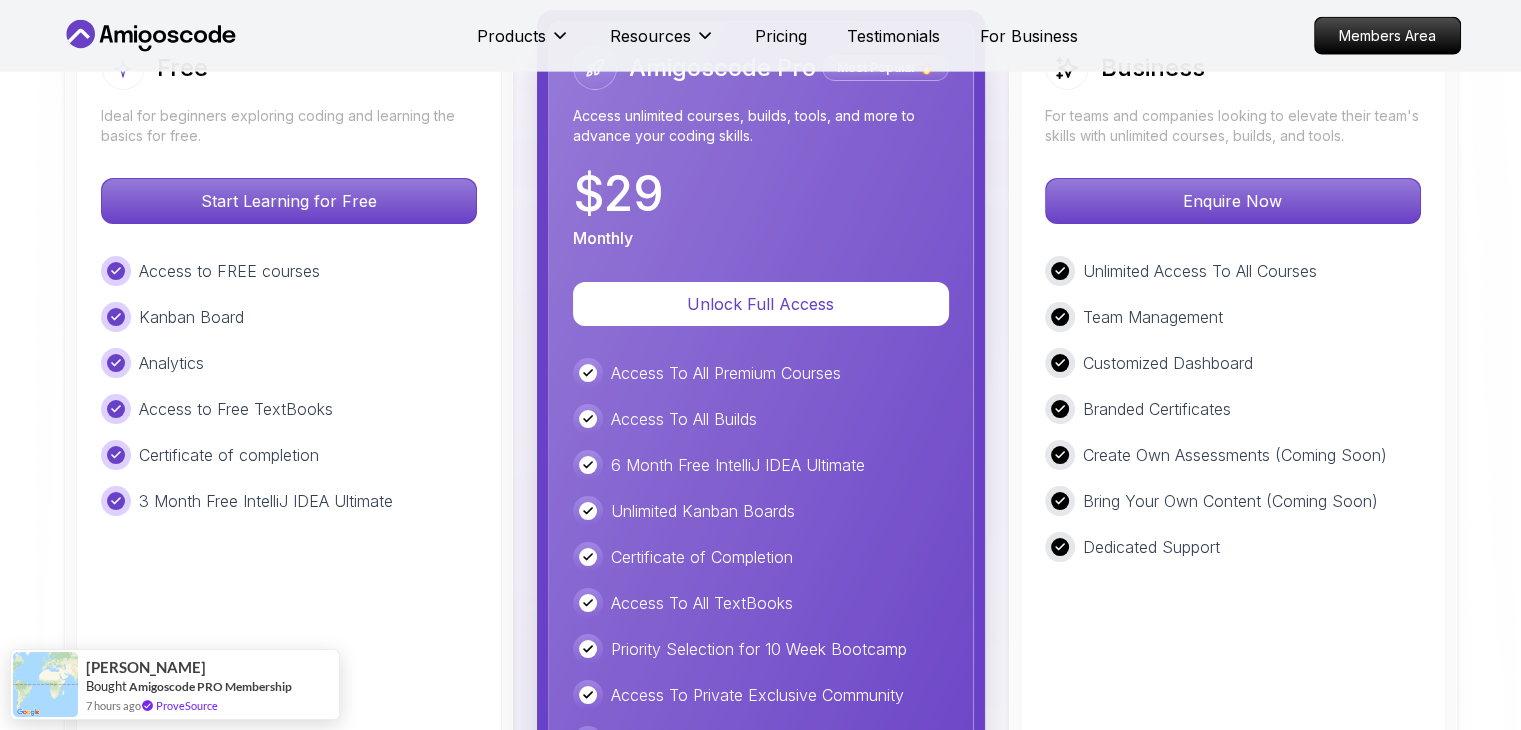 click on "3 Month Free IntelliJ IDEA Ultimate" at bounding box center (289, 501) 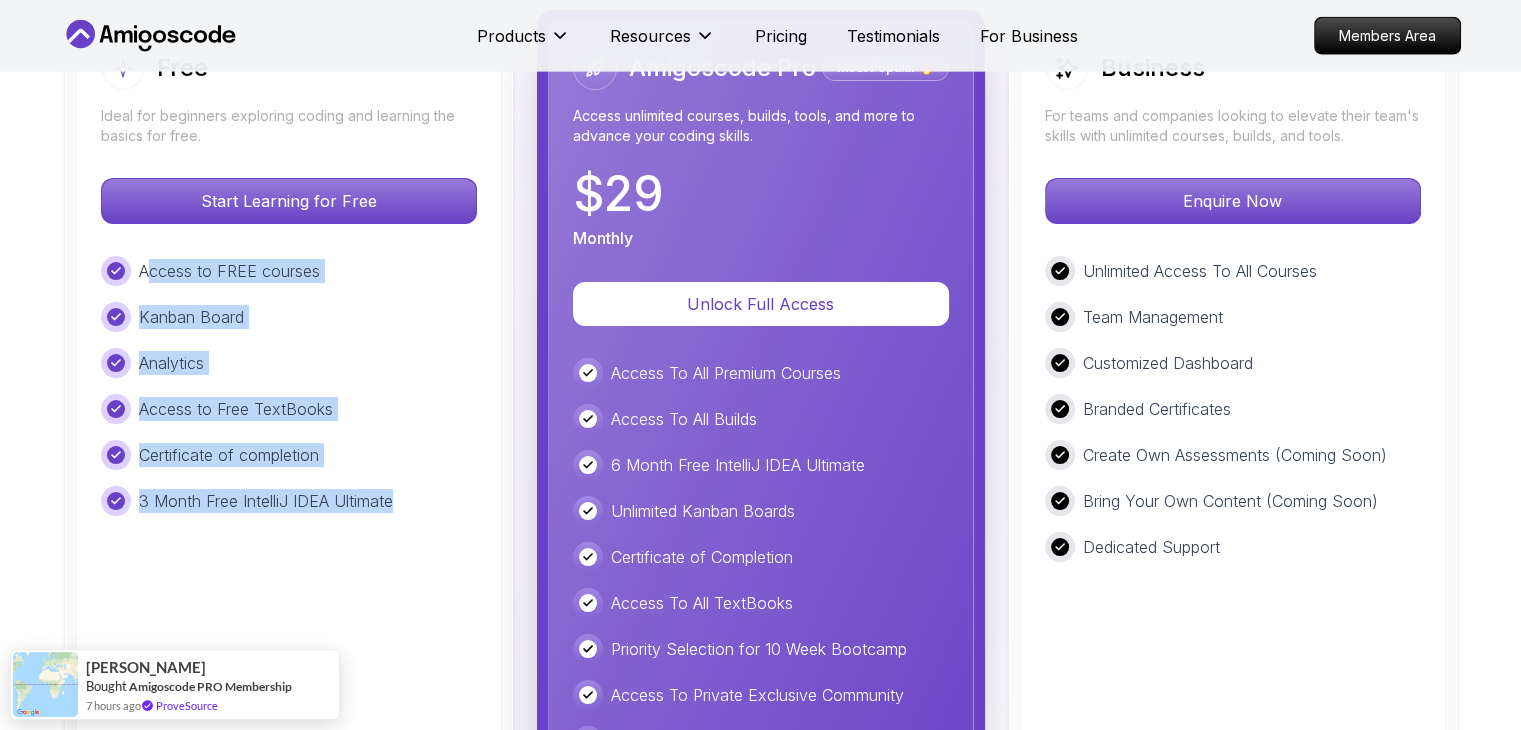 drag, startPoint x: 336, startPoint y: 357, endPoint x: 172, endPoint y: 139, distance: 272.8003 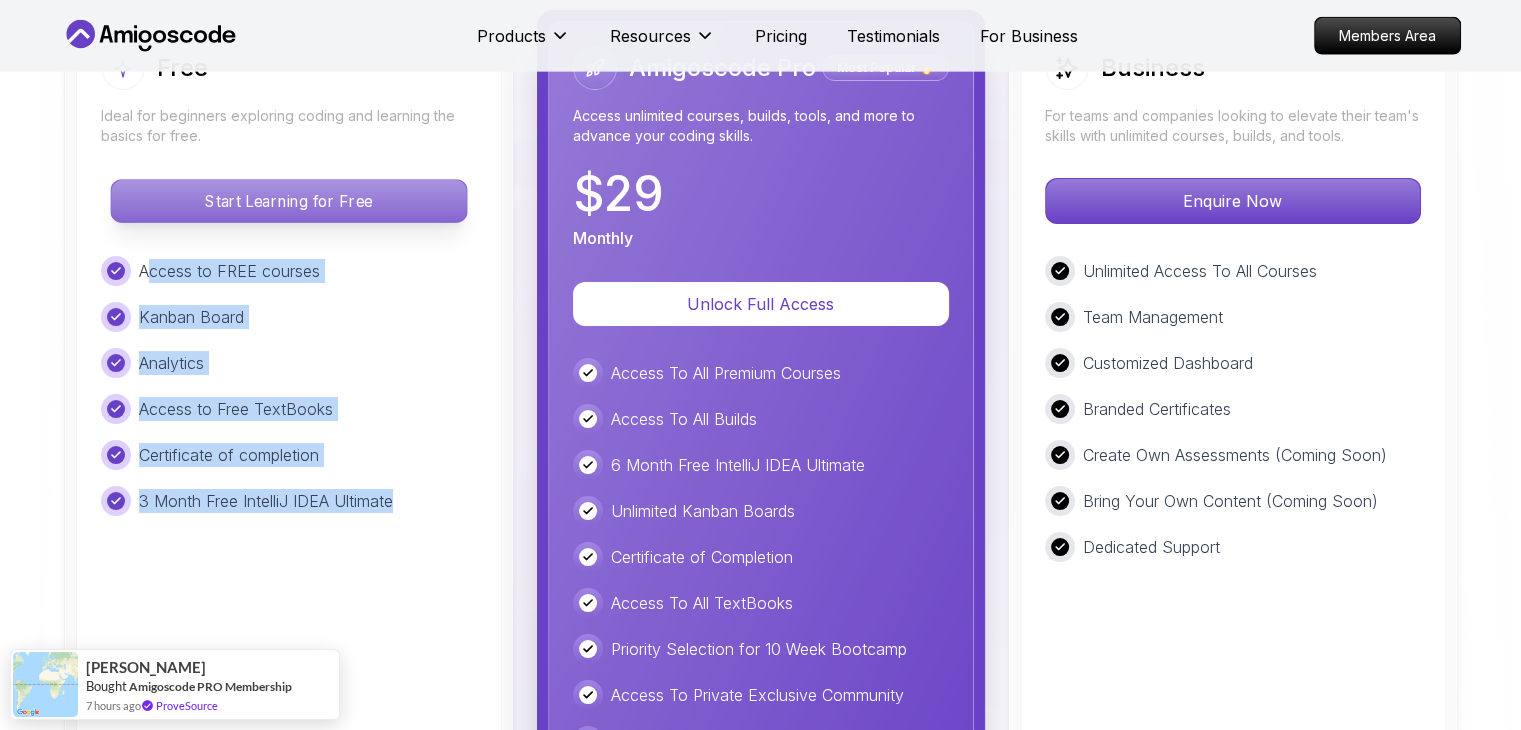 click on "Start Learning for Free" at bounding box center (288, 201) 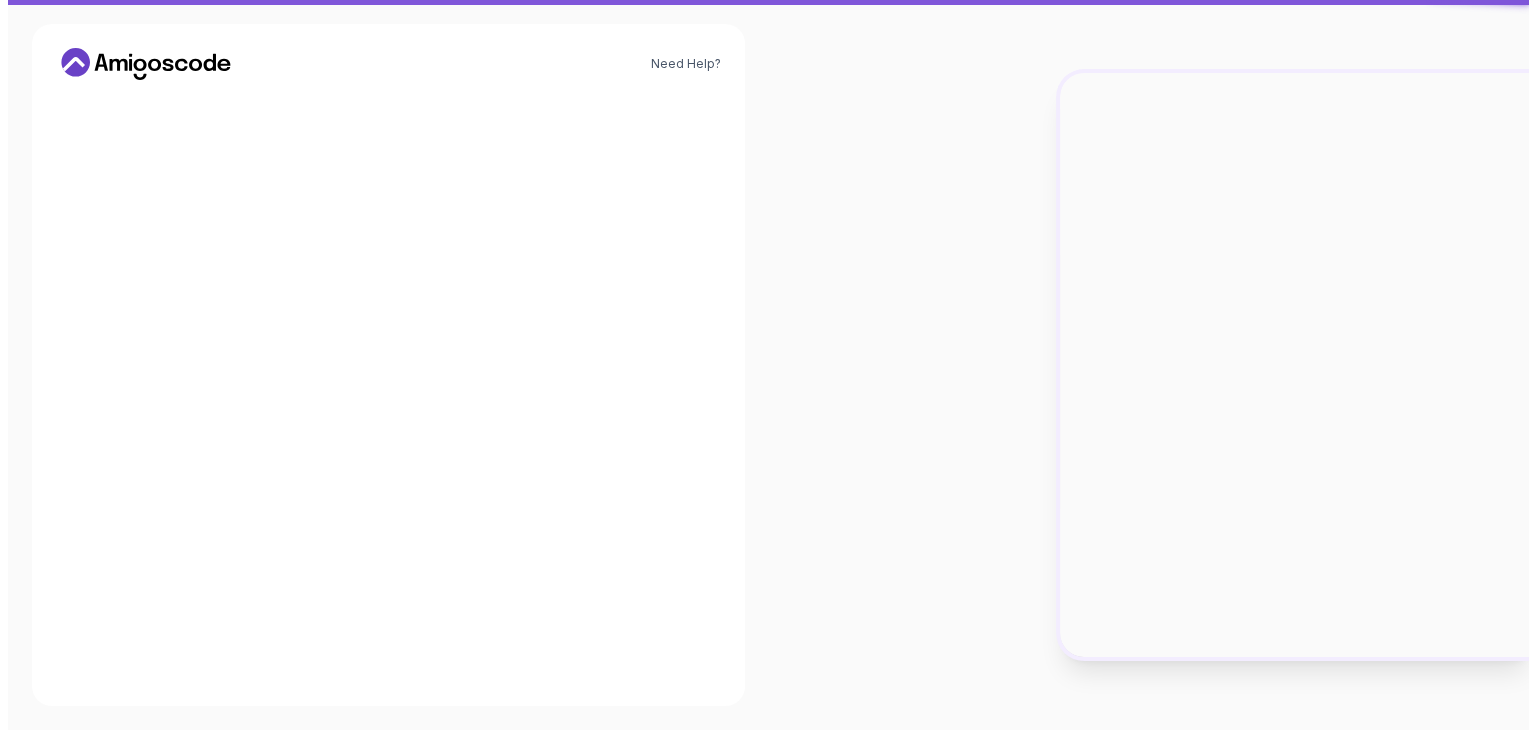 scroll, scrollTop: 0, scrollLeft: 0, axis: both 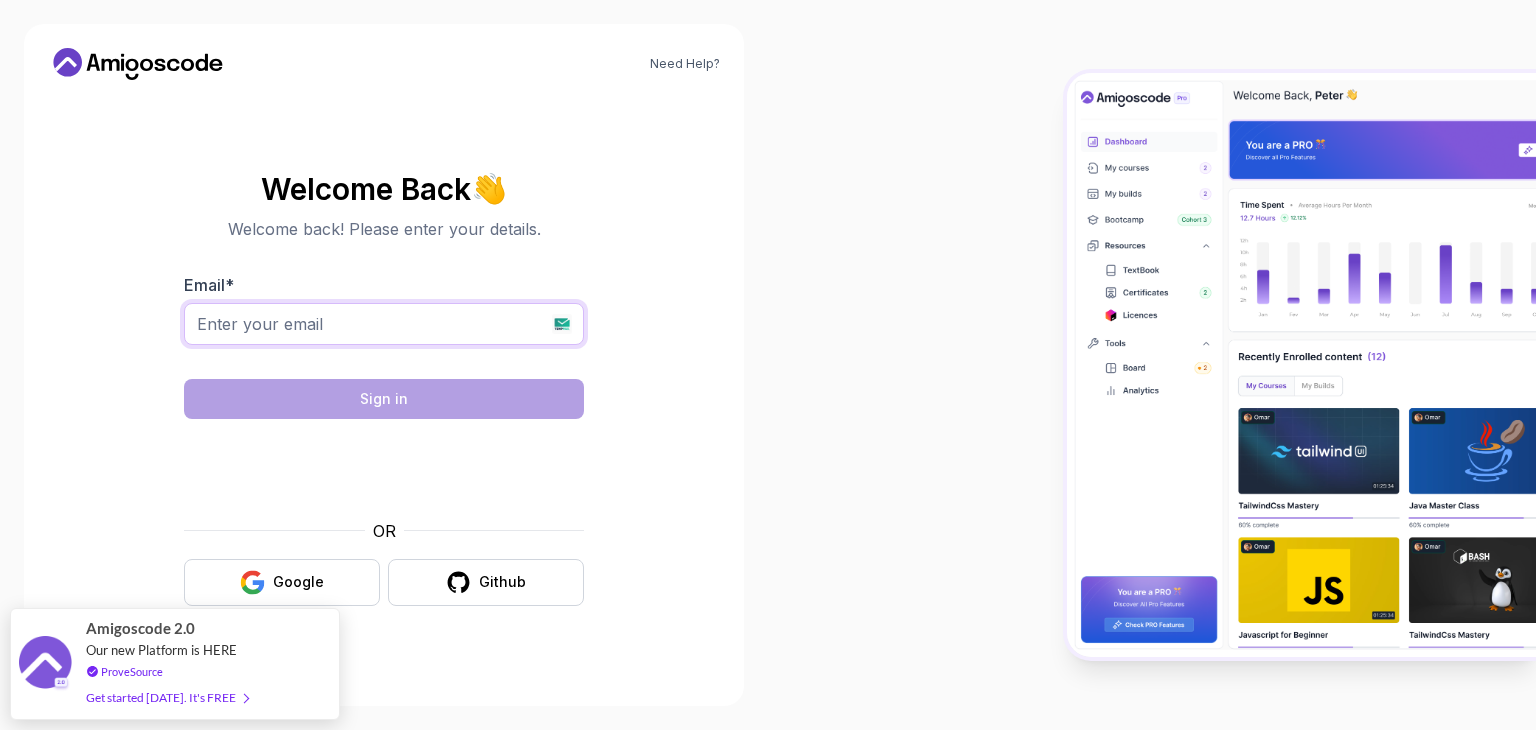 click on "Email *" at bounding box center [384, 324] 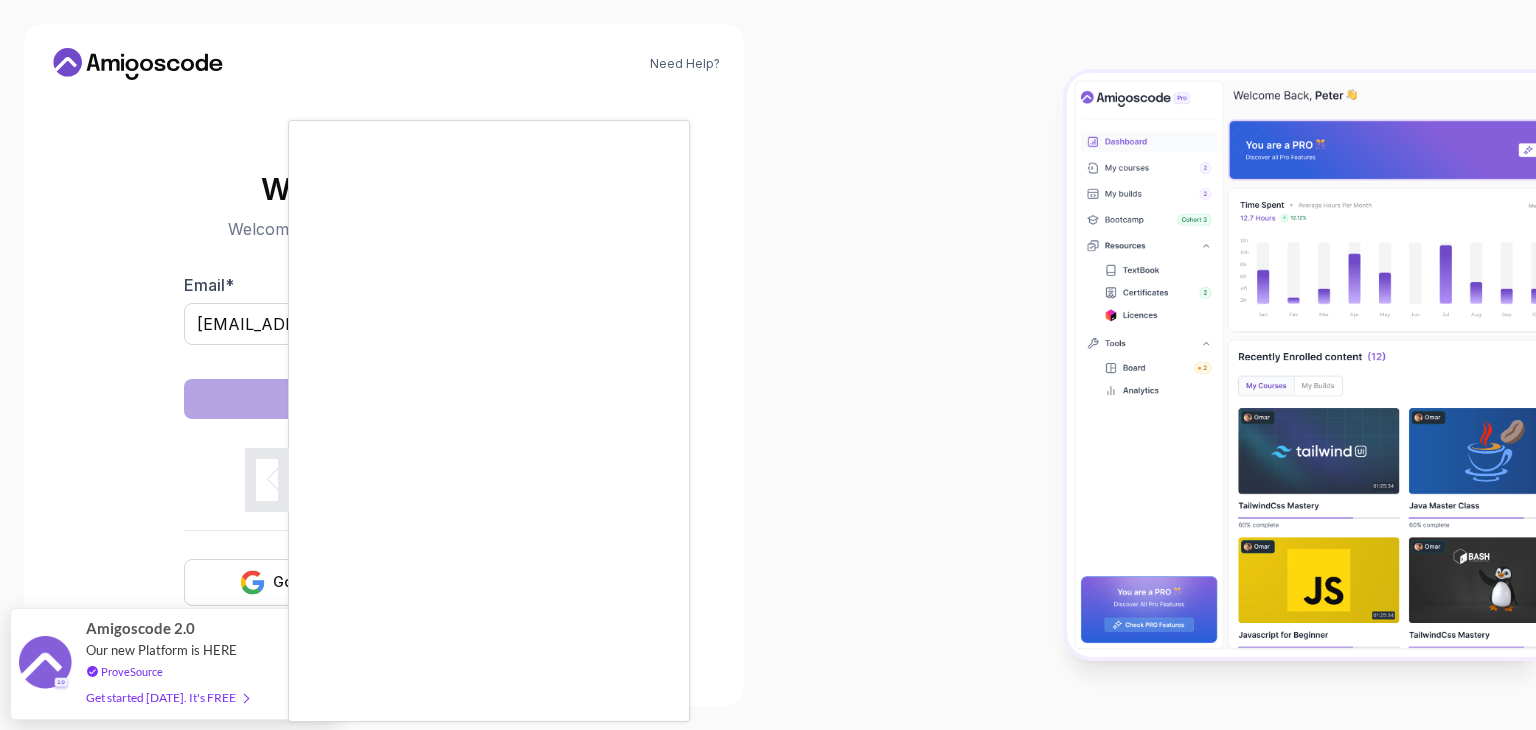 click on "Need Help? Welcome Back 👋 Welcome back! Please enter your details. Email * krishnadaga100@gmail.com Sign in OR Google Github" at bounding box center [384, 365] 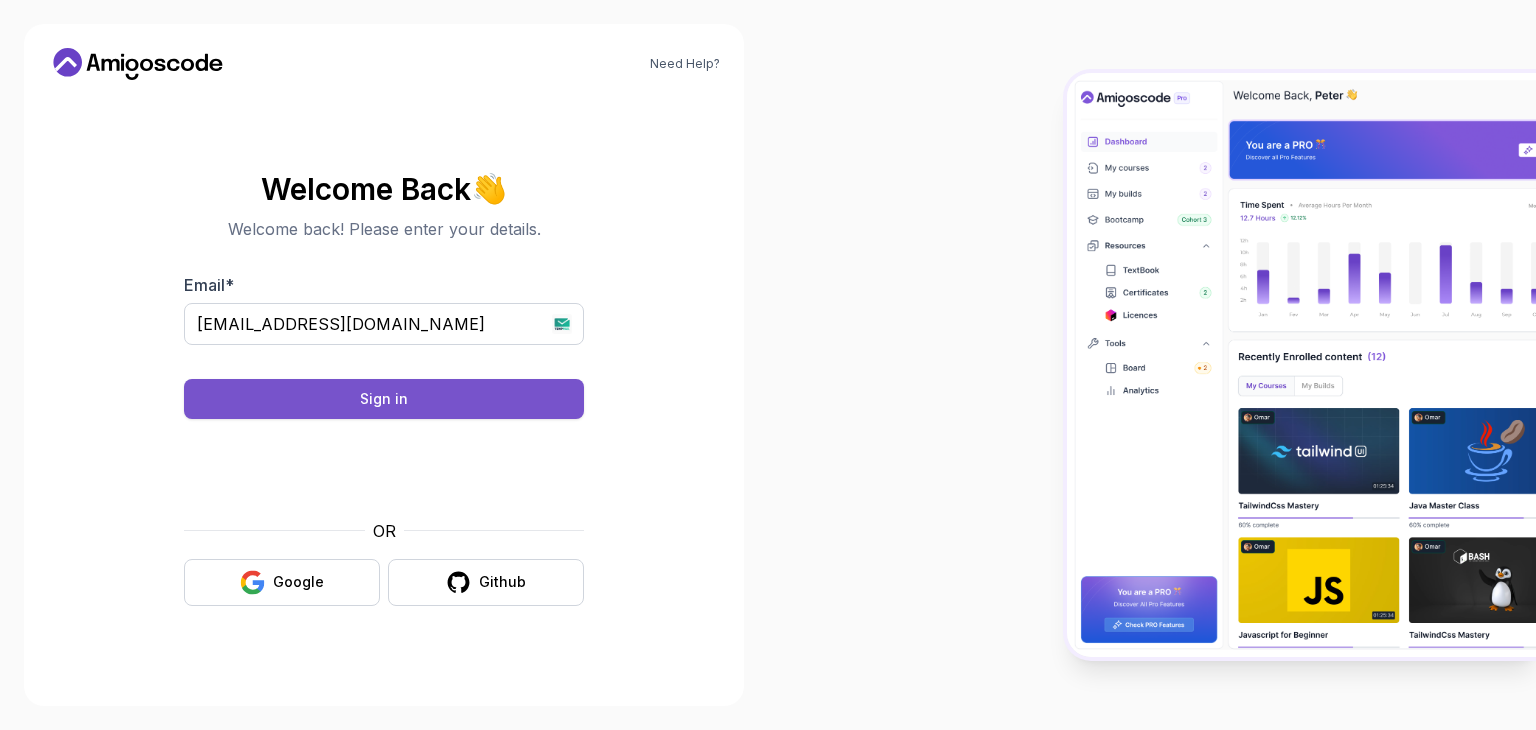 click on "Sign in" at bounding box center (384, 399) 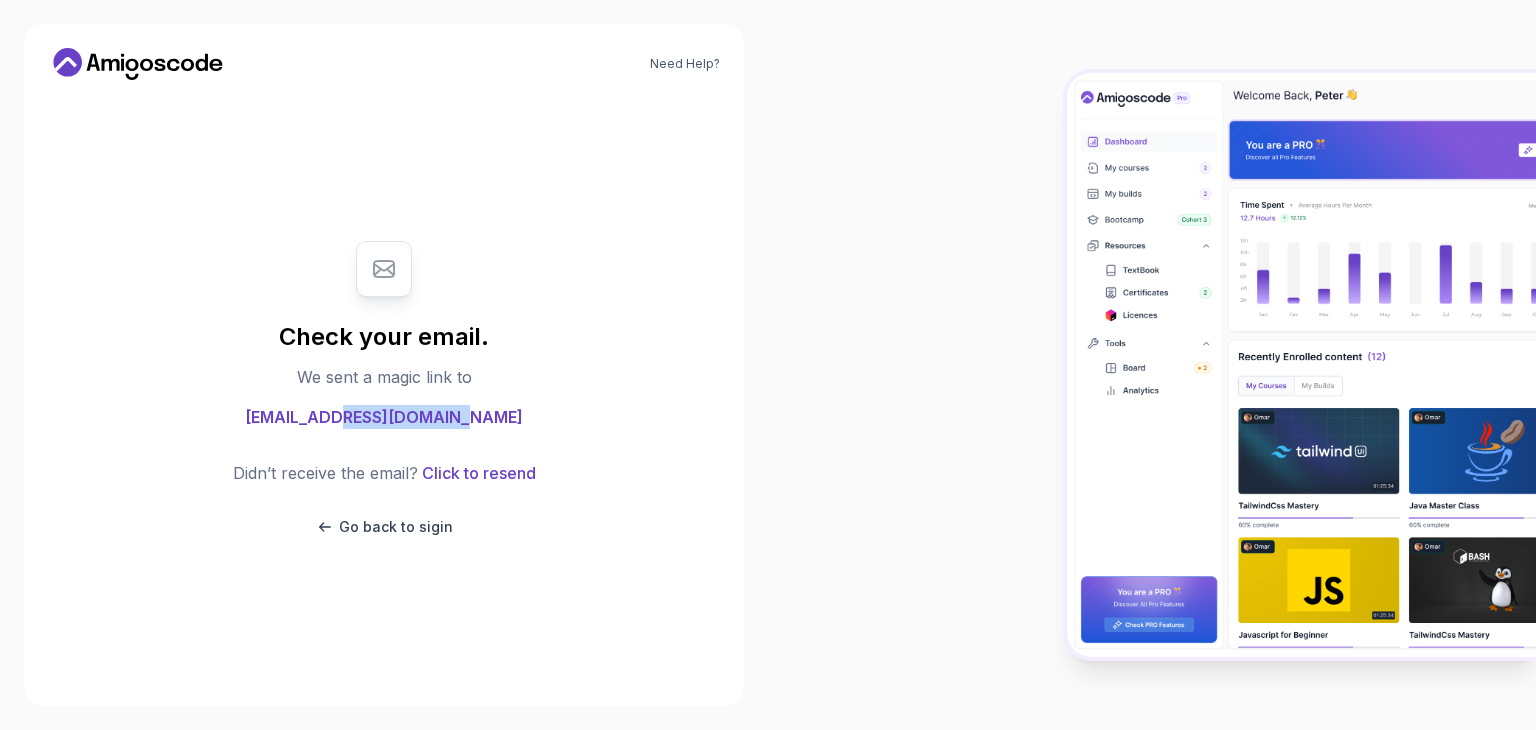 drag, startPoint x: 363, startPoint y: 423, endPoint x: 493, endPoint y: 432, distance: 130.31117 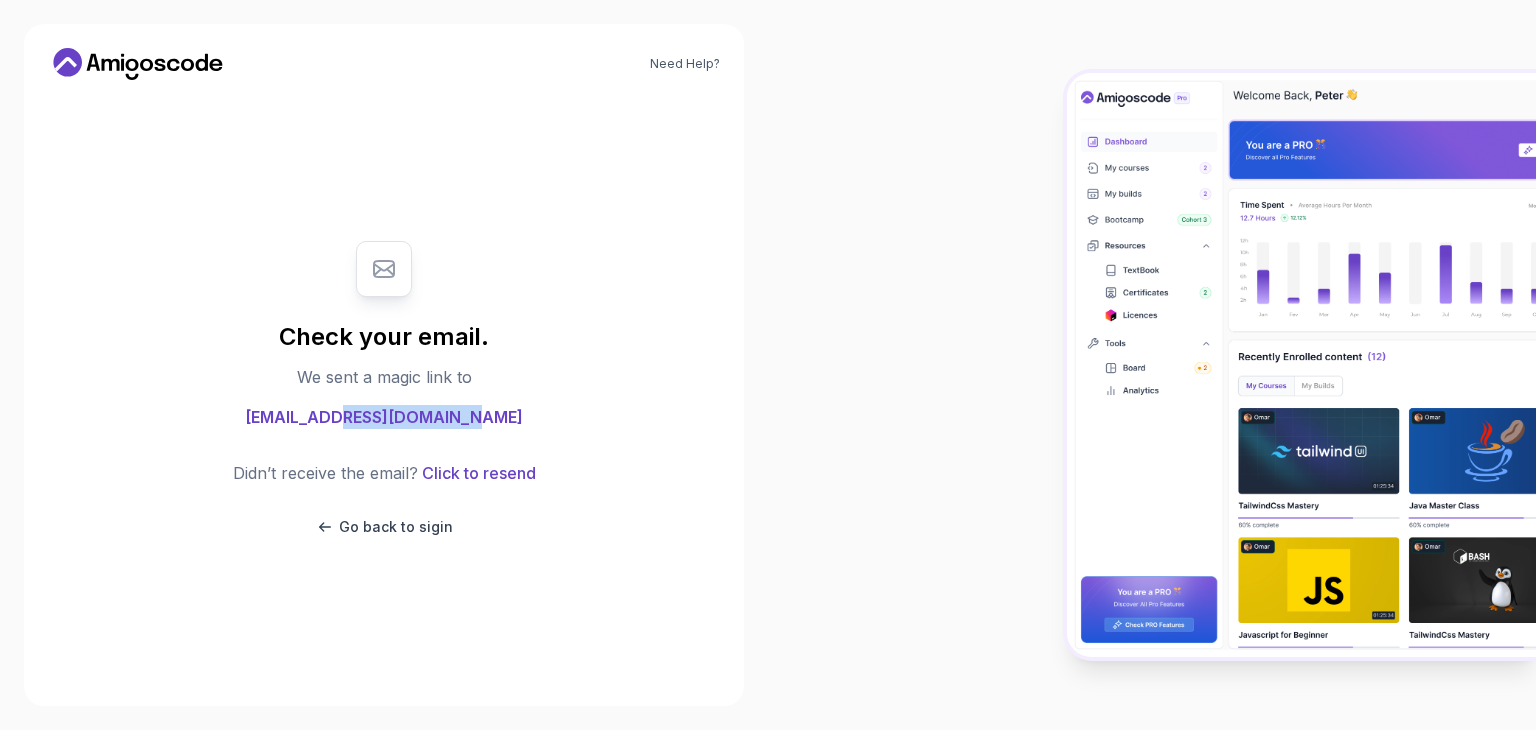 click on "Check your email. We sent a magic link to krishnadaga100@gmail.com Didn’t receive the email? Click to resend Go back to sigin" at bounding box center (384, 389) 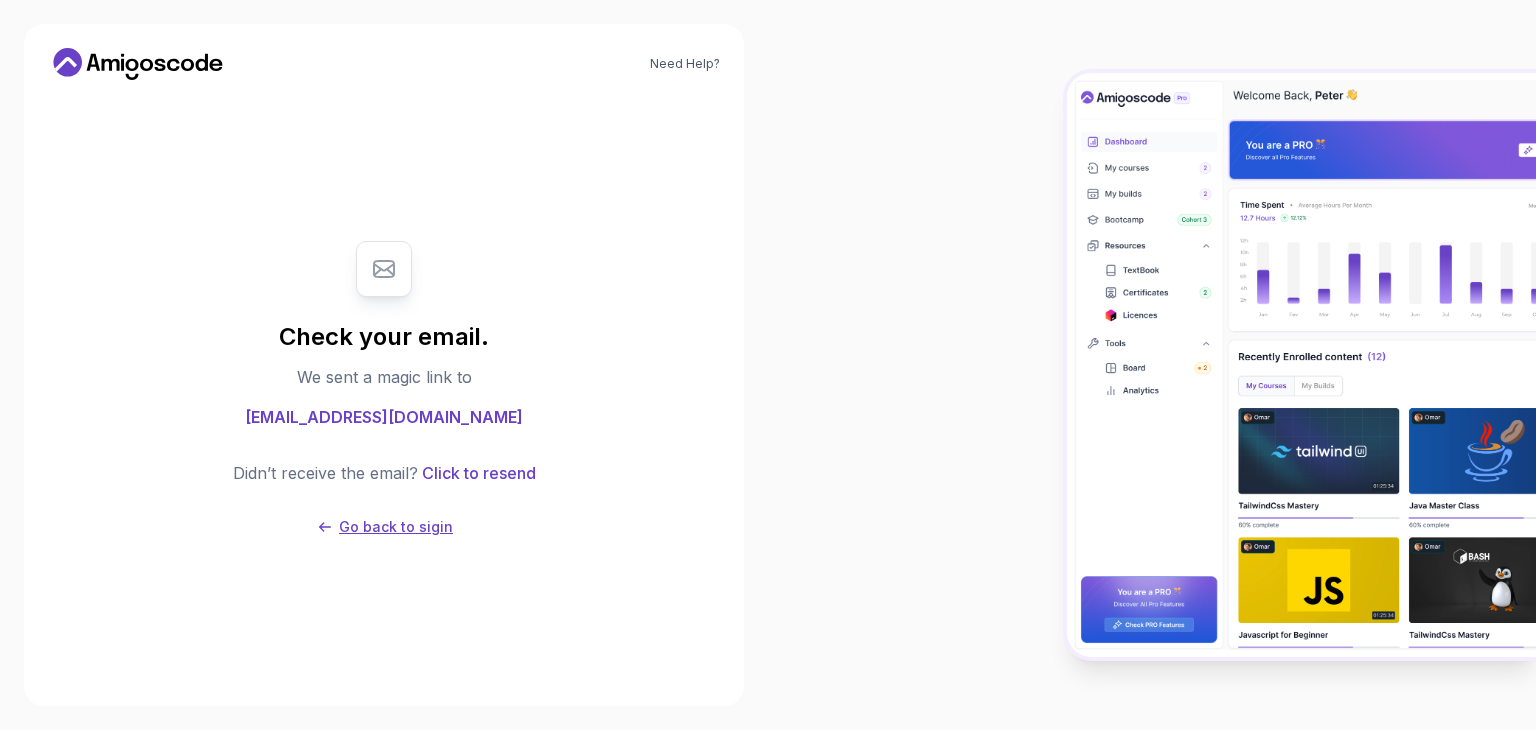 click on "Go back to sigin" at bounding box center [396, 527] 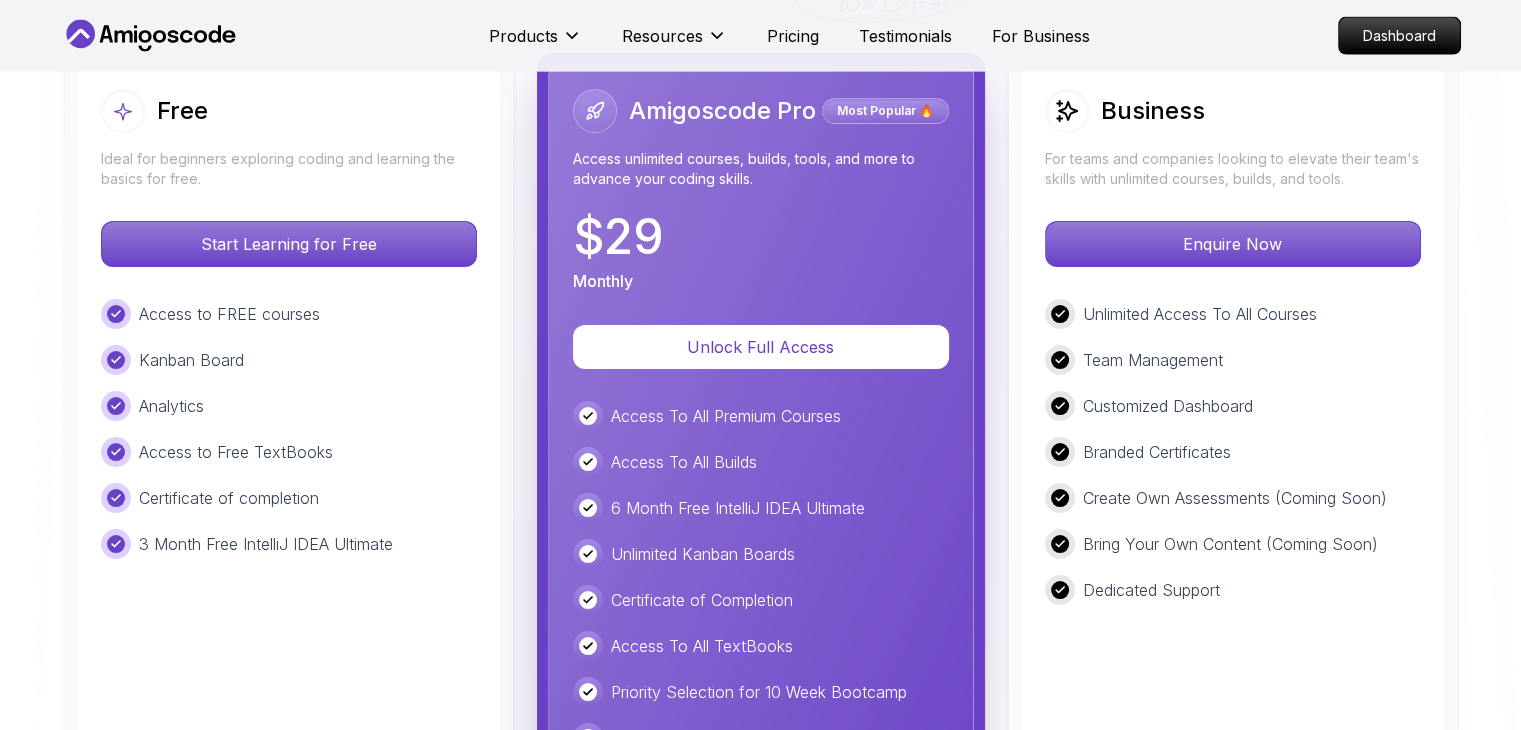 scroll, scrollTop: 4752, scrollLeft: 0, axis: vertical 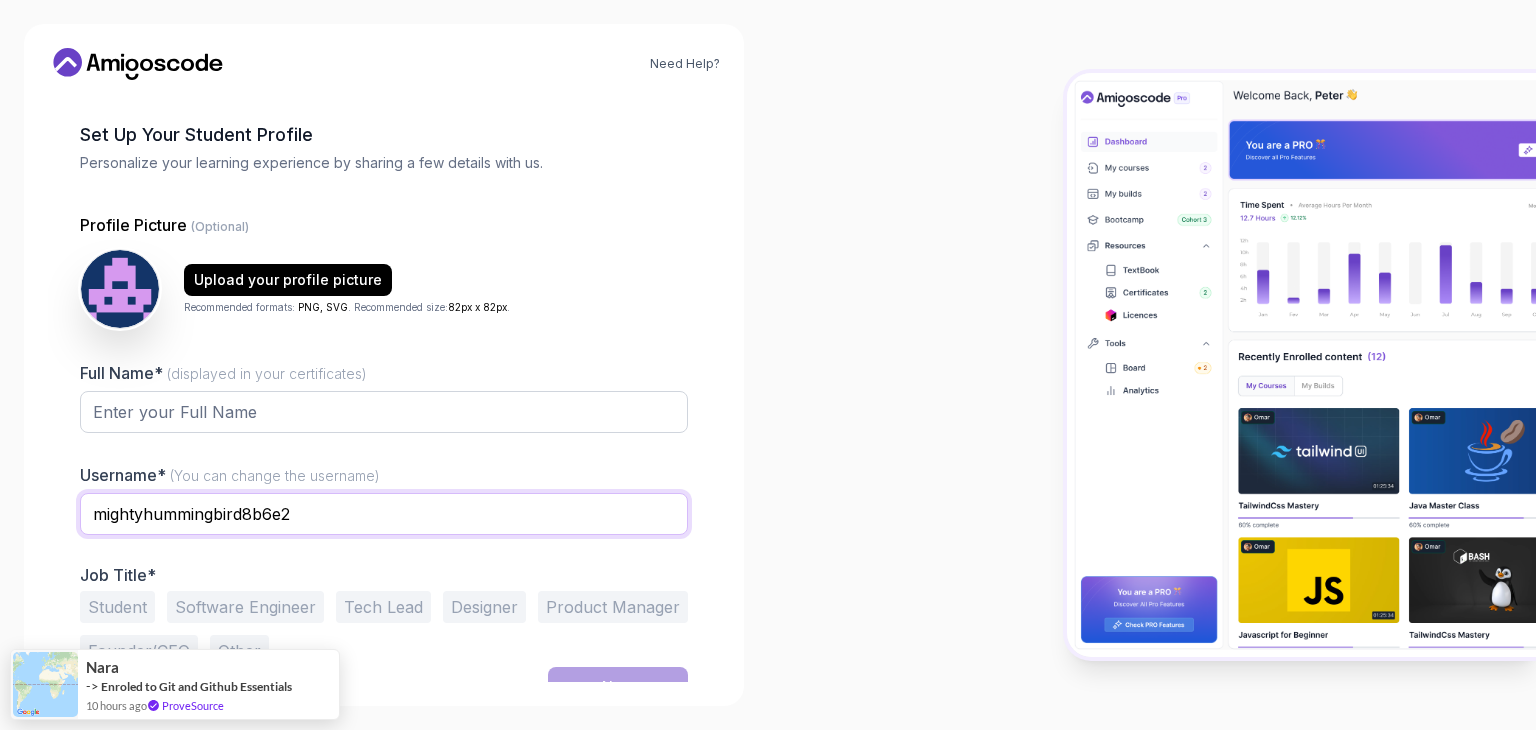 drag, startPoint x: 343, startPoint y: 517, endPoint x: 0, endPoint y: 553, distance: 344.88403 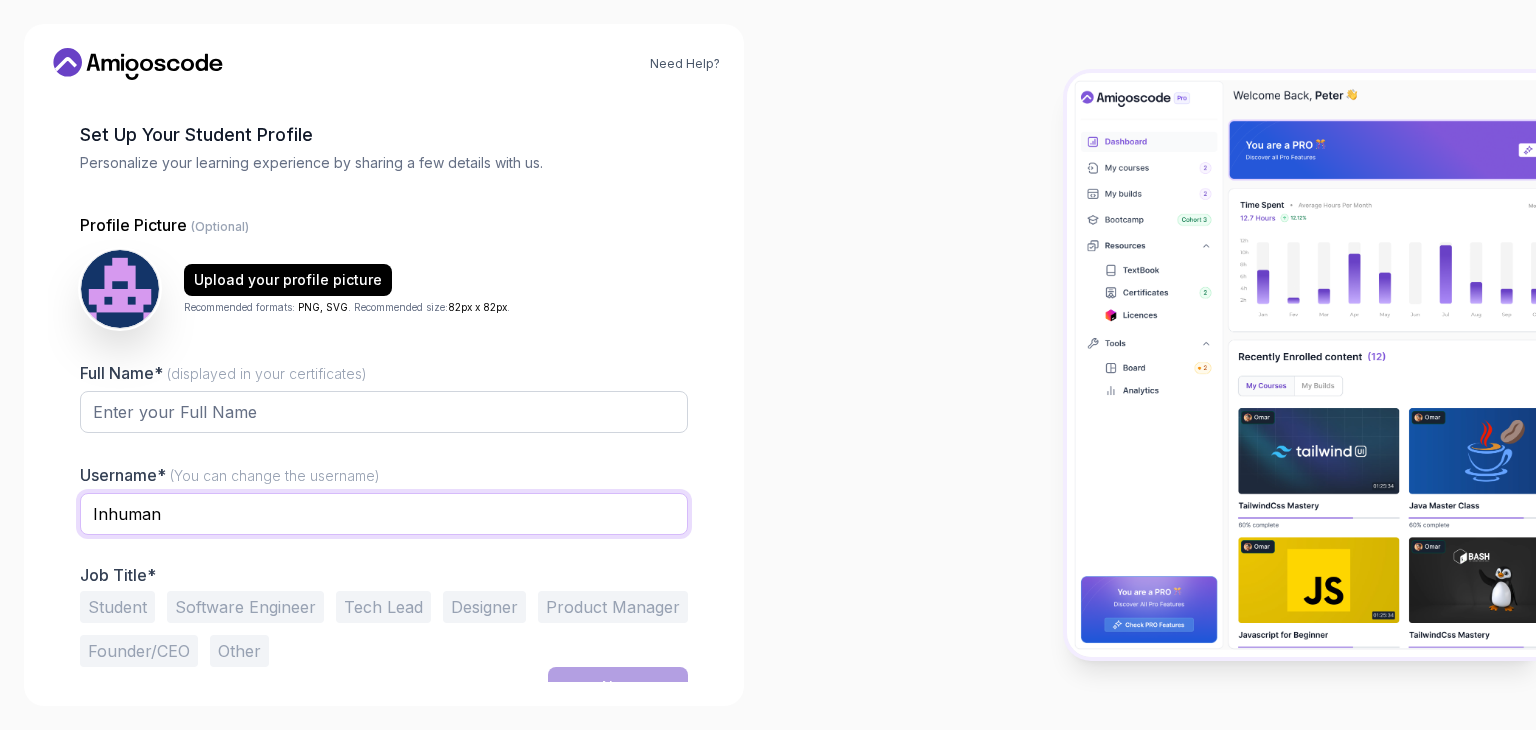 type on "Inhuman" 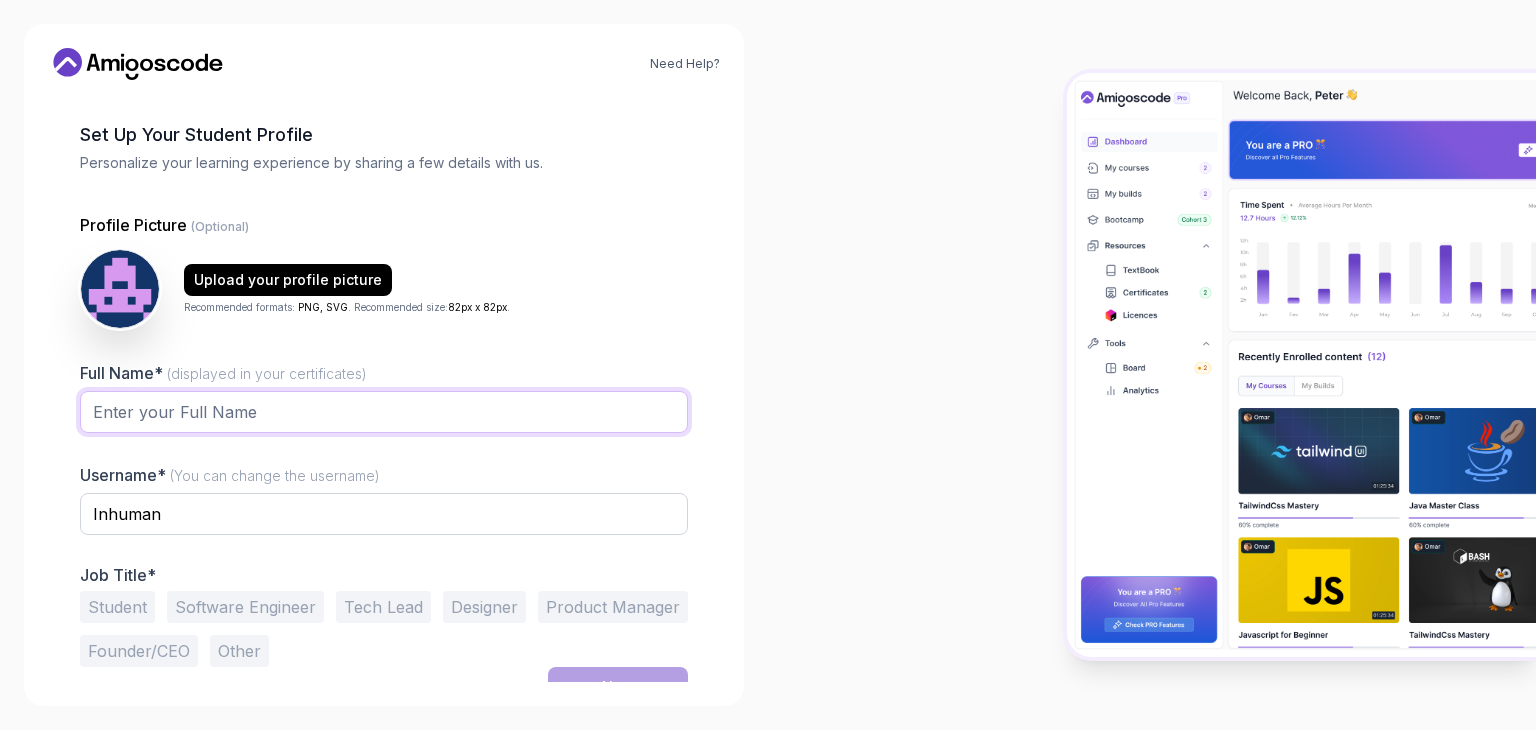 click on "Full Name*   (displayed in your certificates)" at bounding box center (384, 412) 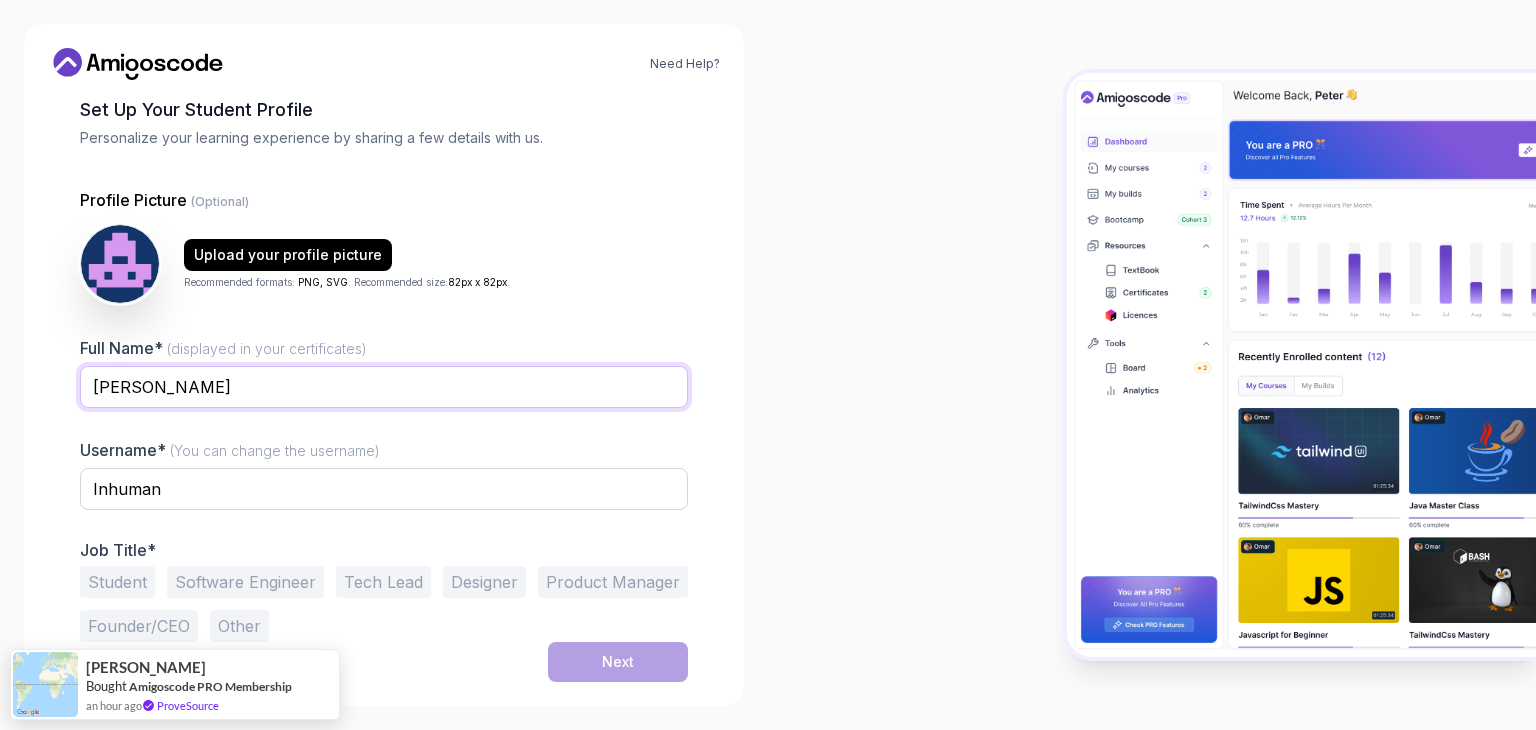 scroll, scrollTop: 104, scrollLeft: 0, axis: vertical 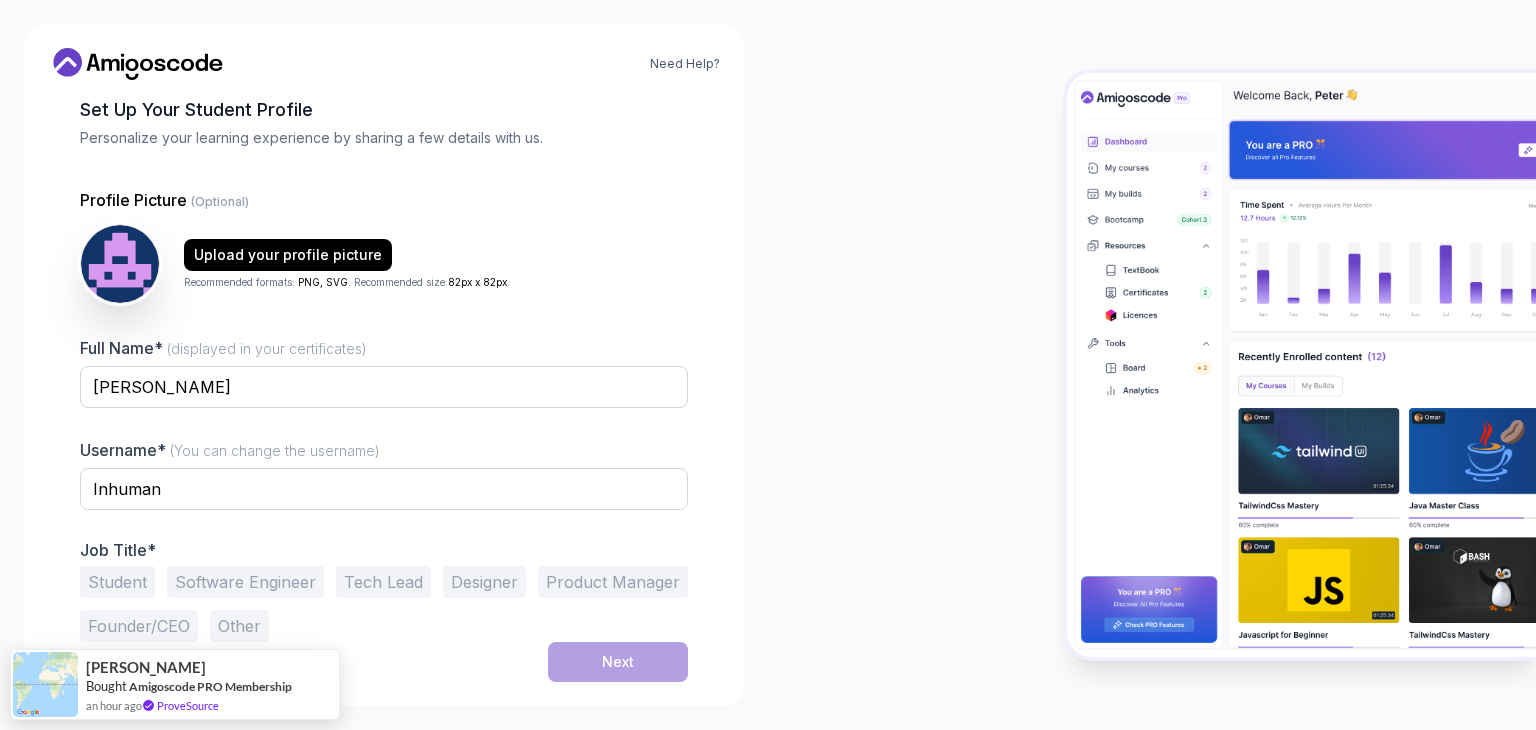 click on "Student" at bounding box center (117, 582) 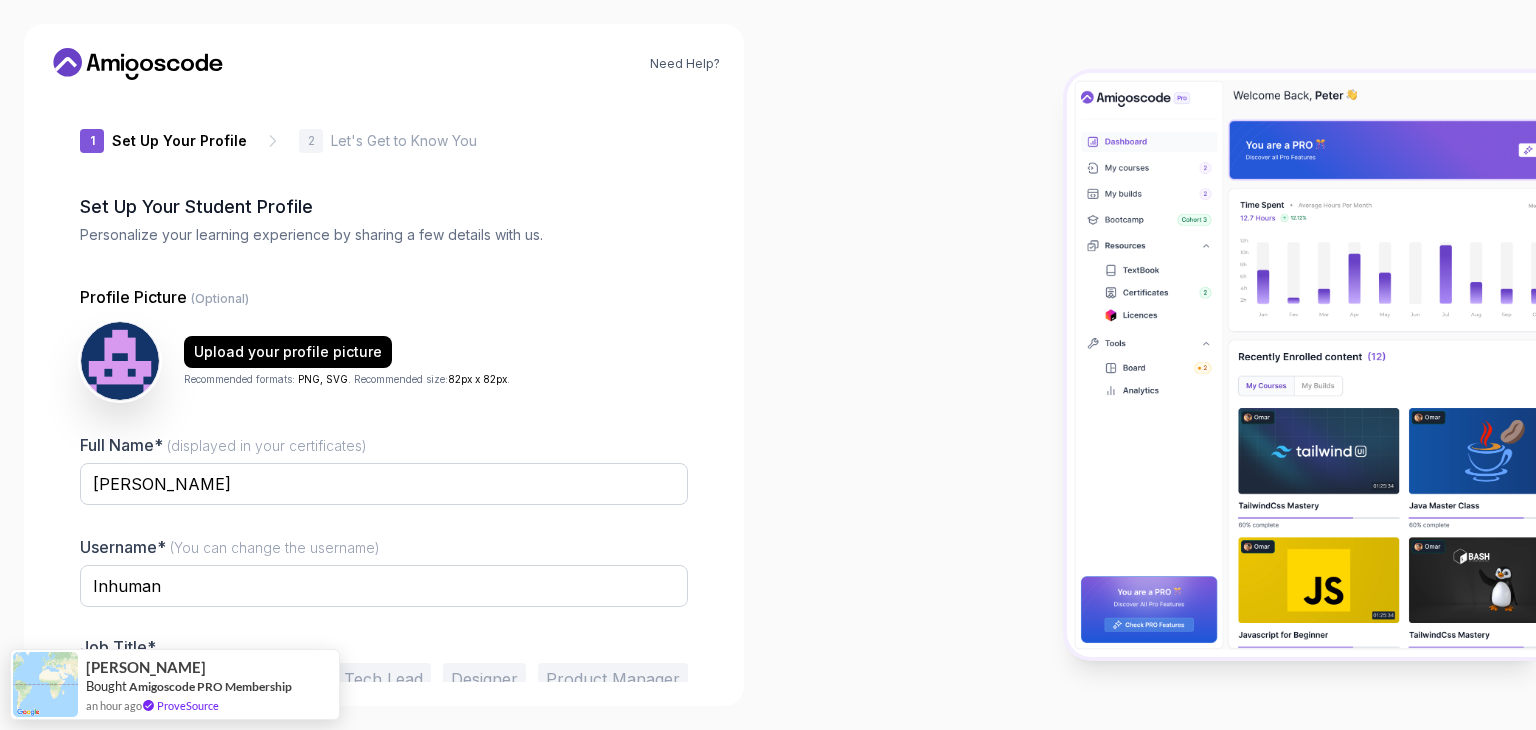 scroll, scrollTop: 104, scrollLeft: 0, axis: vertical 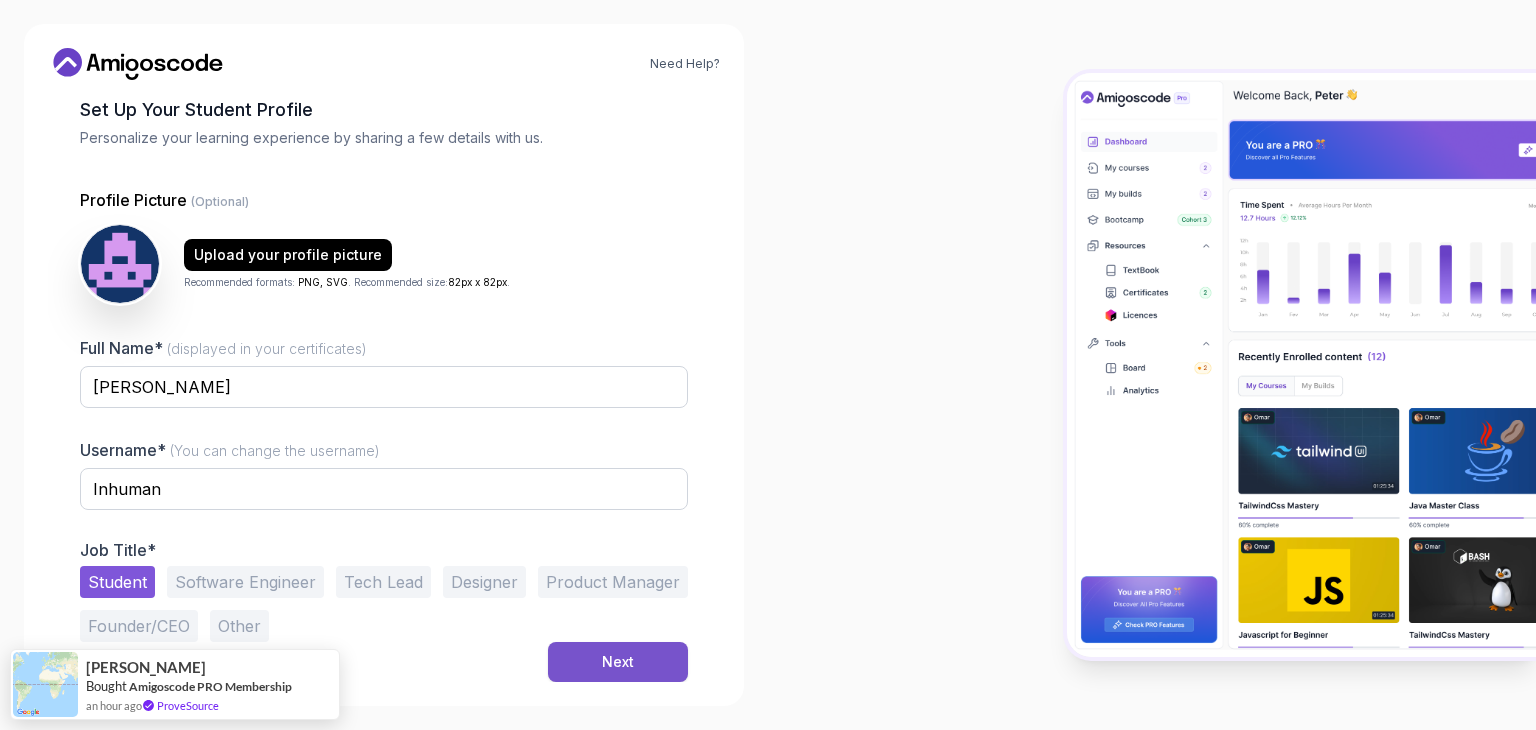 click on "Next" at bounding box center (618, 662) 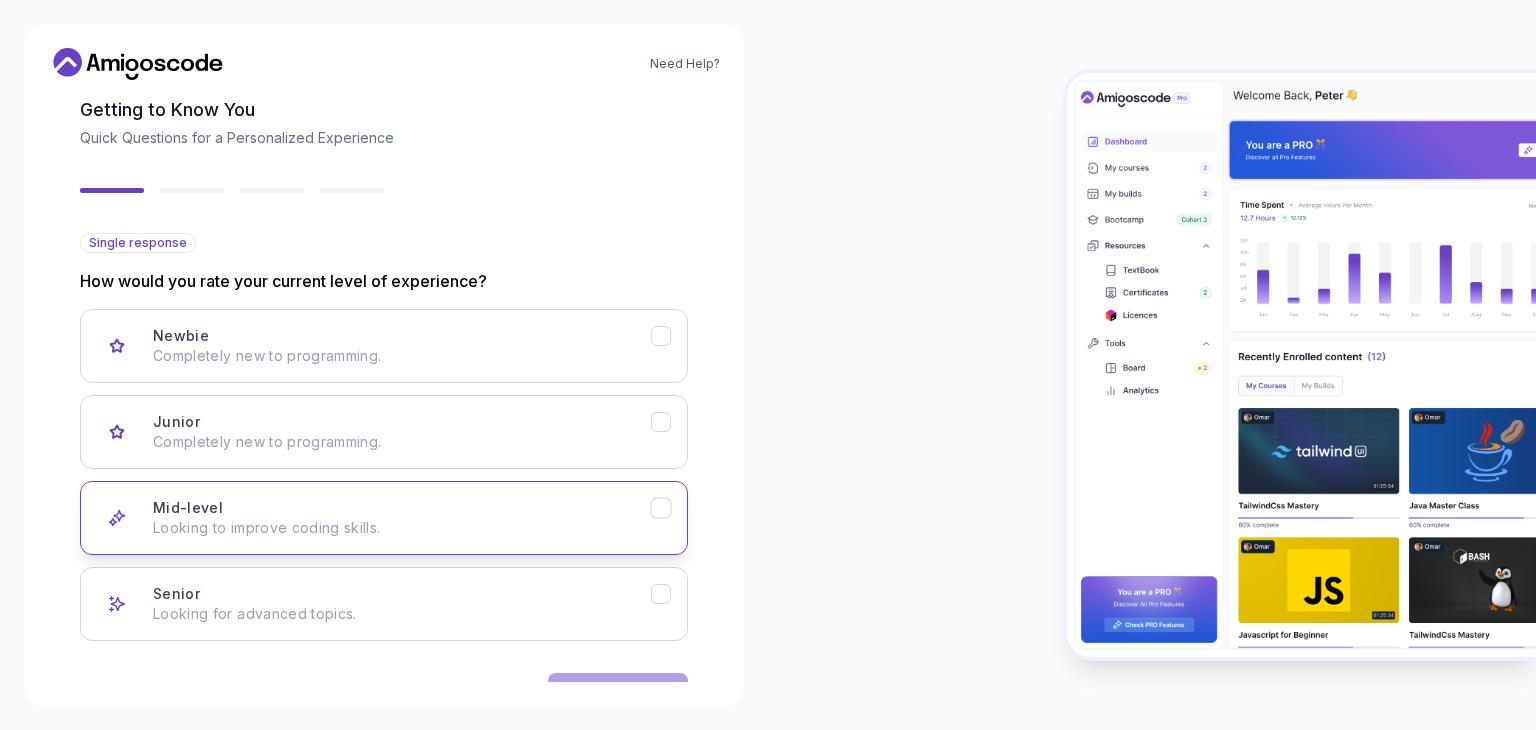click on "Looking to improve coding skills." at bounding box center [402, 528] 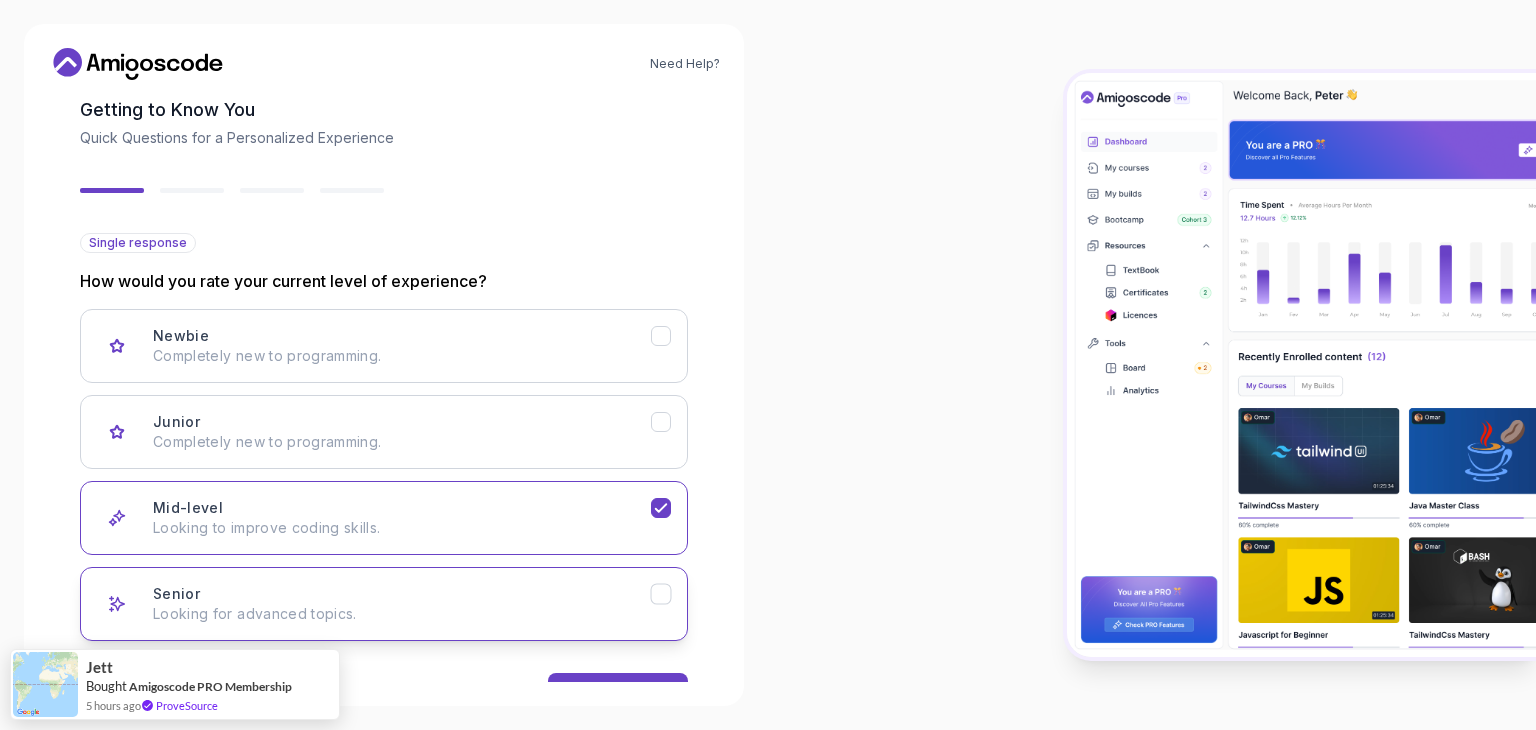 scroll, scrollTop: 165, scrollLeft: 0, axis: vertical 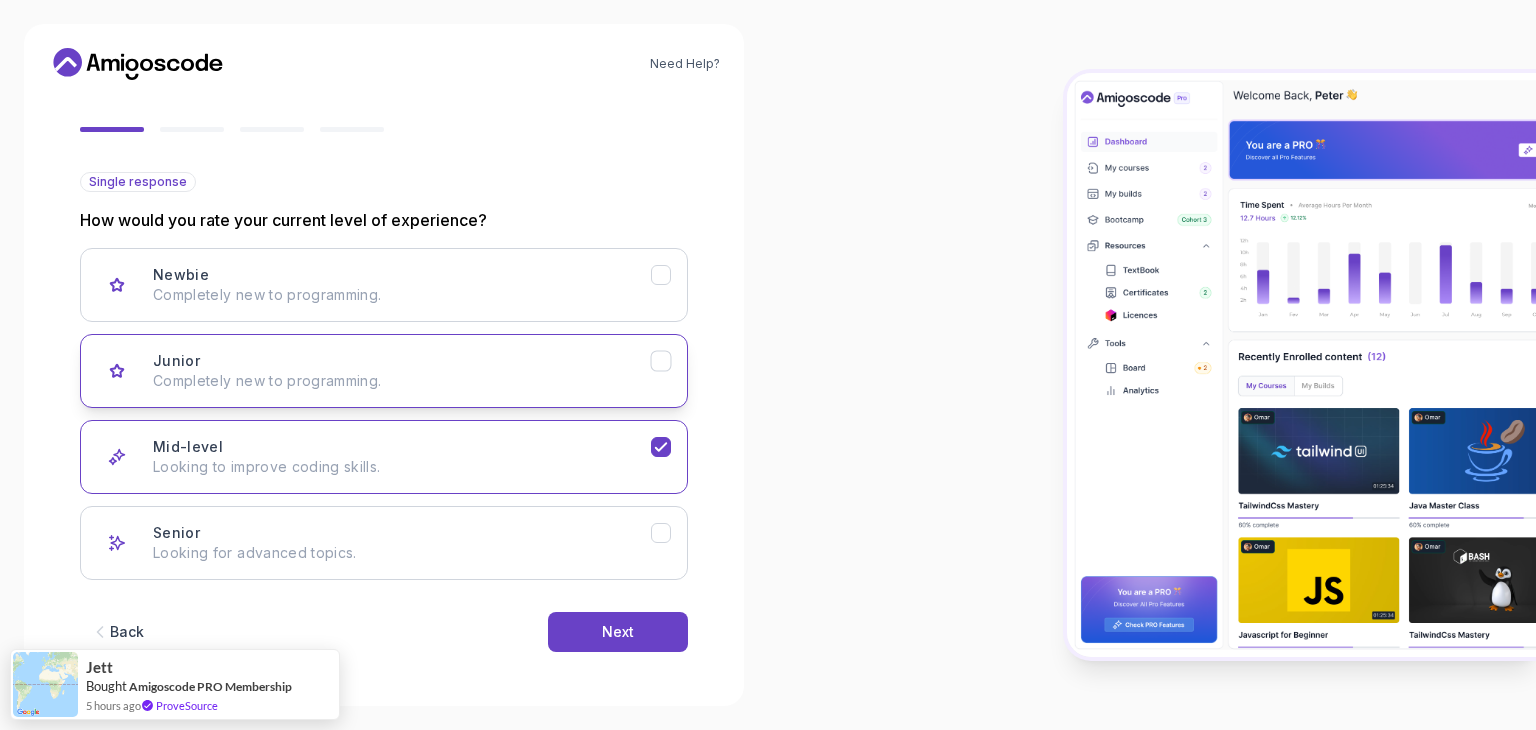 click on "Completely new to programming." at bounding box center [402, 381] 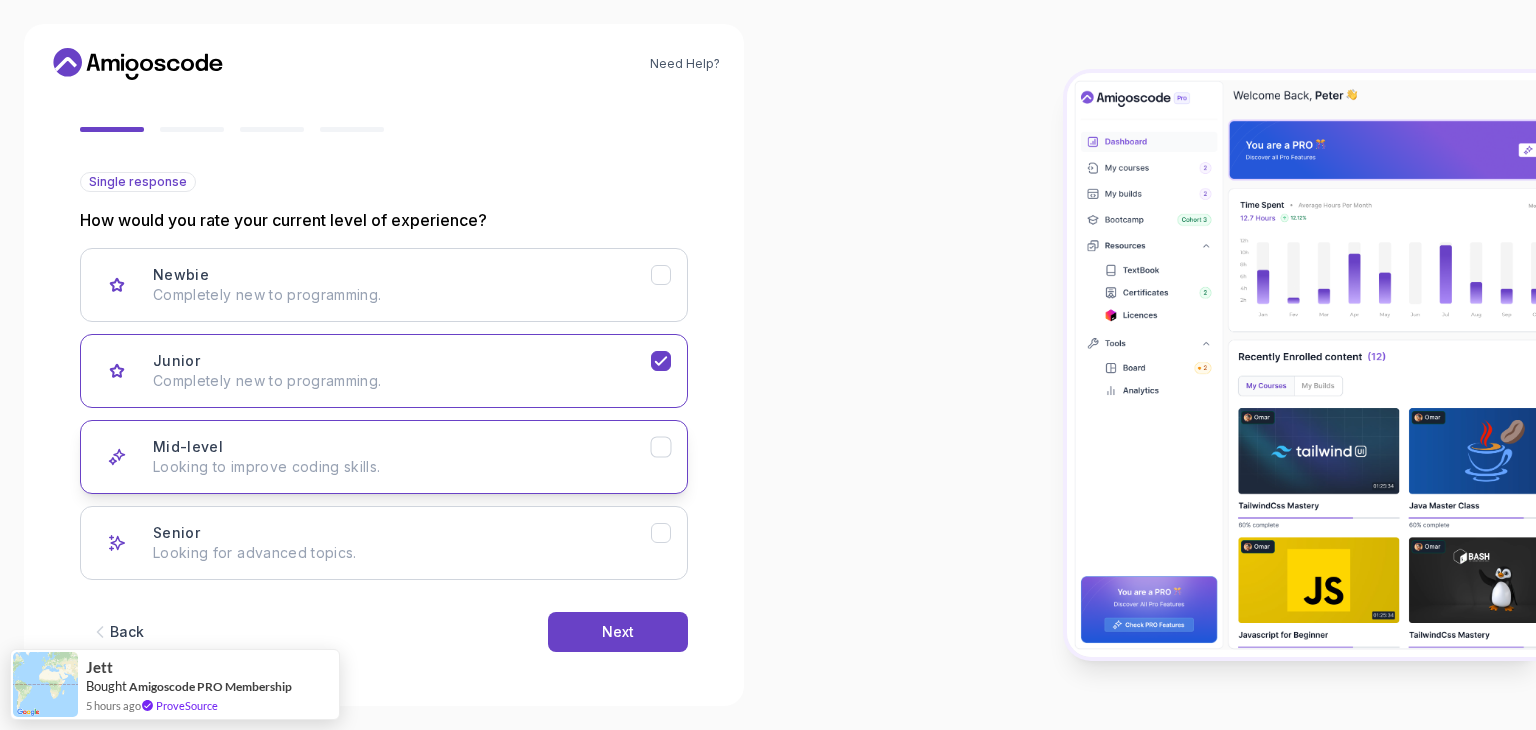 click on "Looking to improve coding skills." at bounding box center [402, 467] 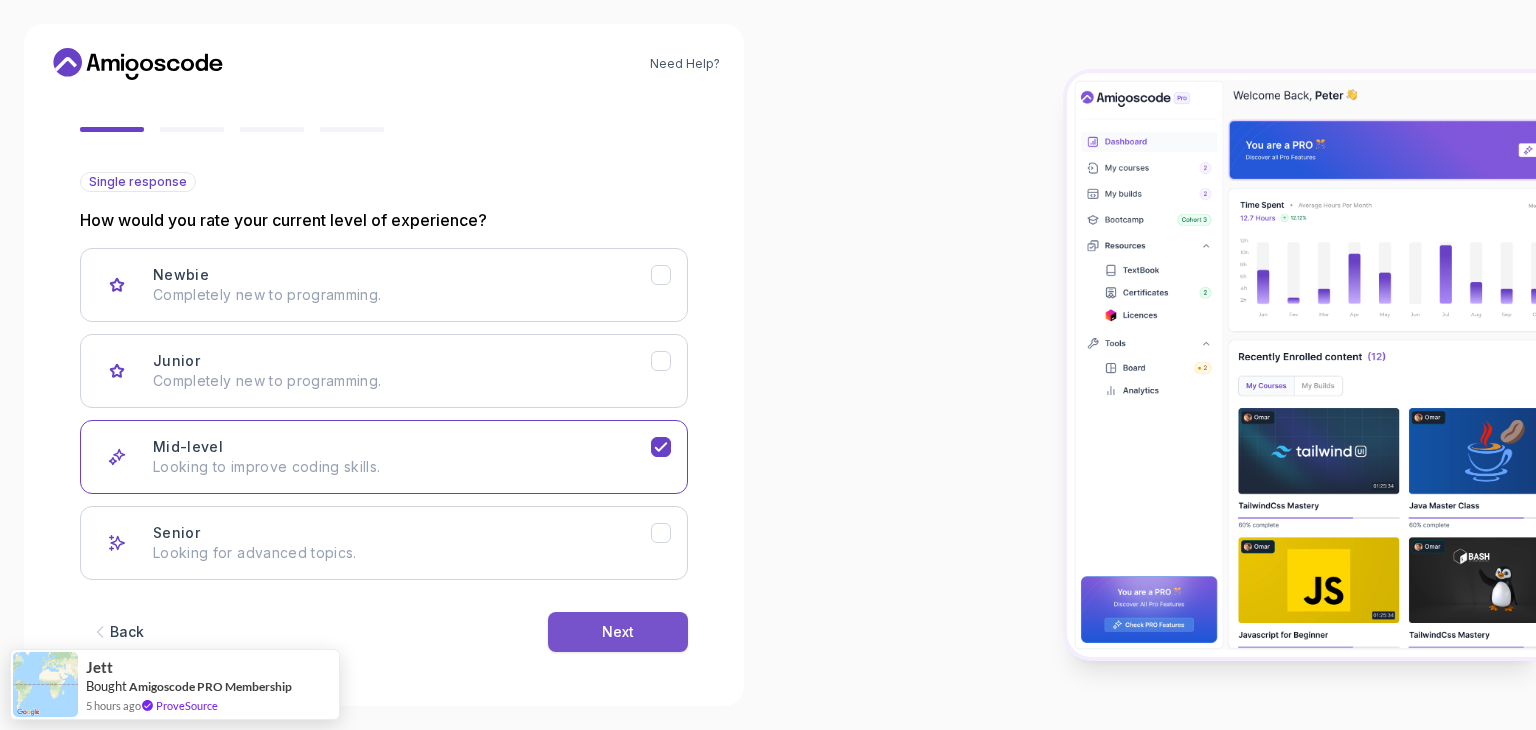 click on "Next" at bounding box center (618, 632) 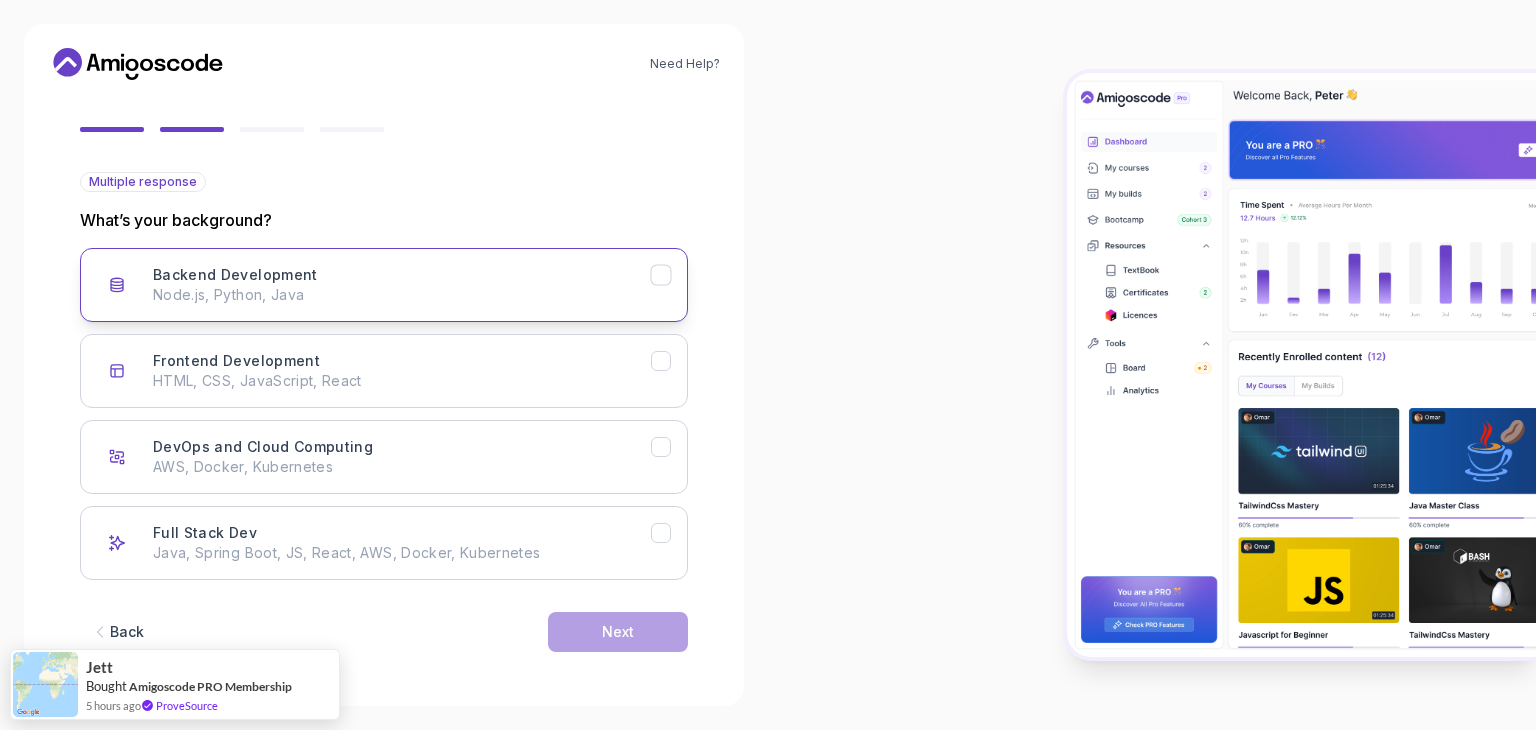 click on "Node.js, Python, Java" at bounding box center (402, 295) 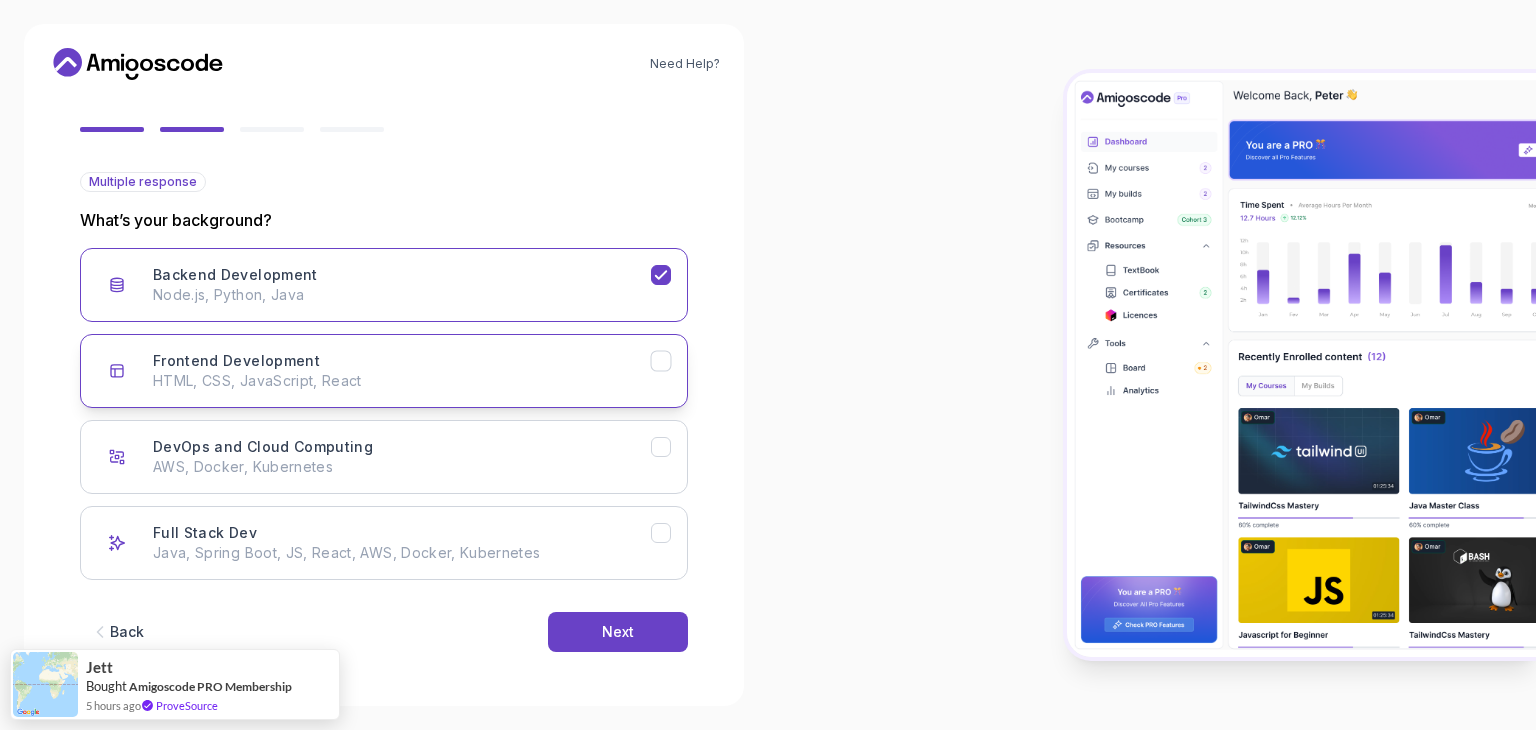 click on "Frontend Development HTML, CSS, JavaScript, React" at bounding box center (384, 371) 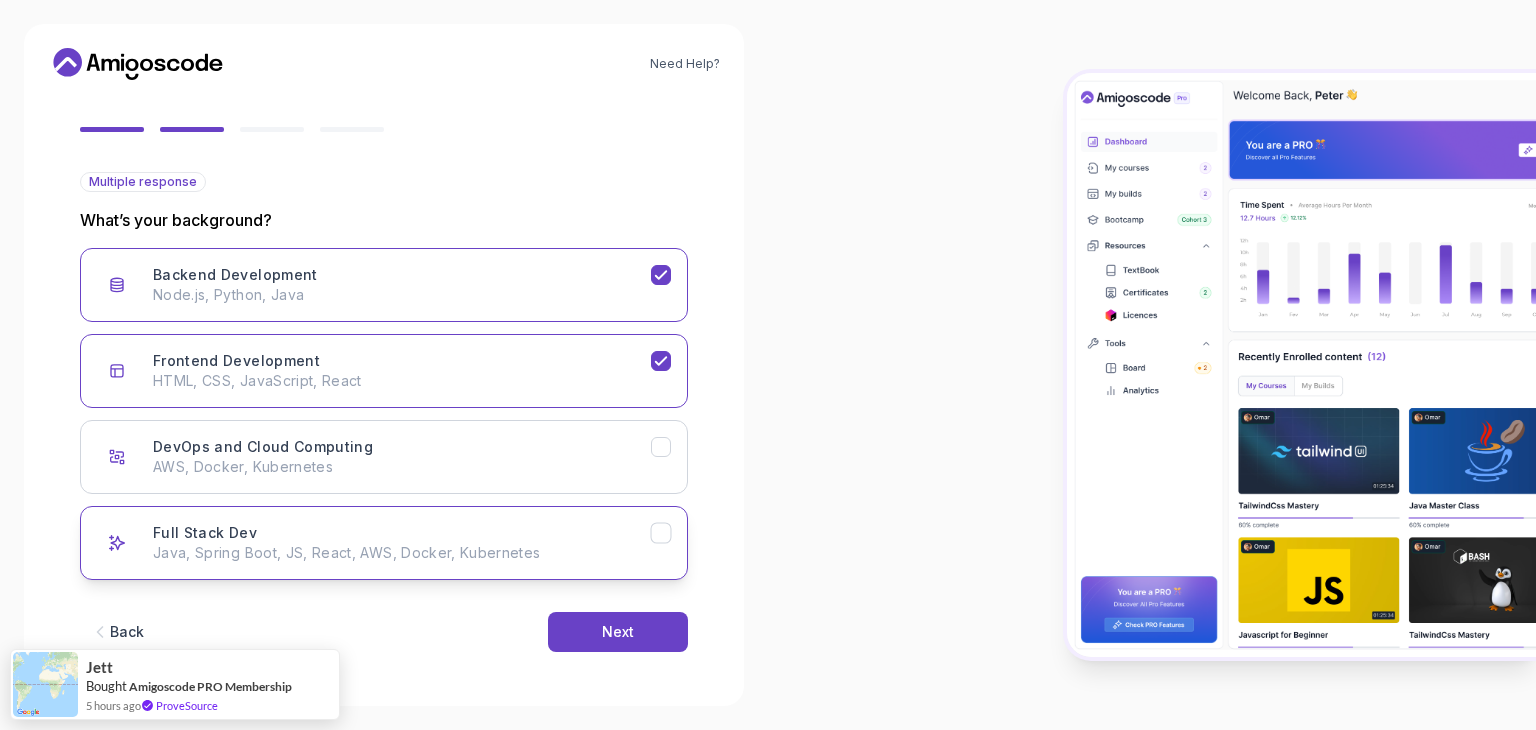 drag, startPoint x: 485, startPoint y: 478, endPoint x: 500, endPoint y: 541, distance: 64.7611 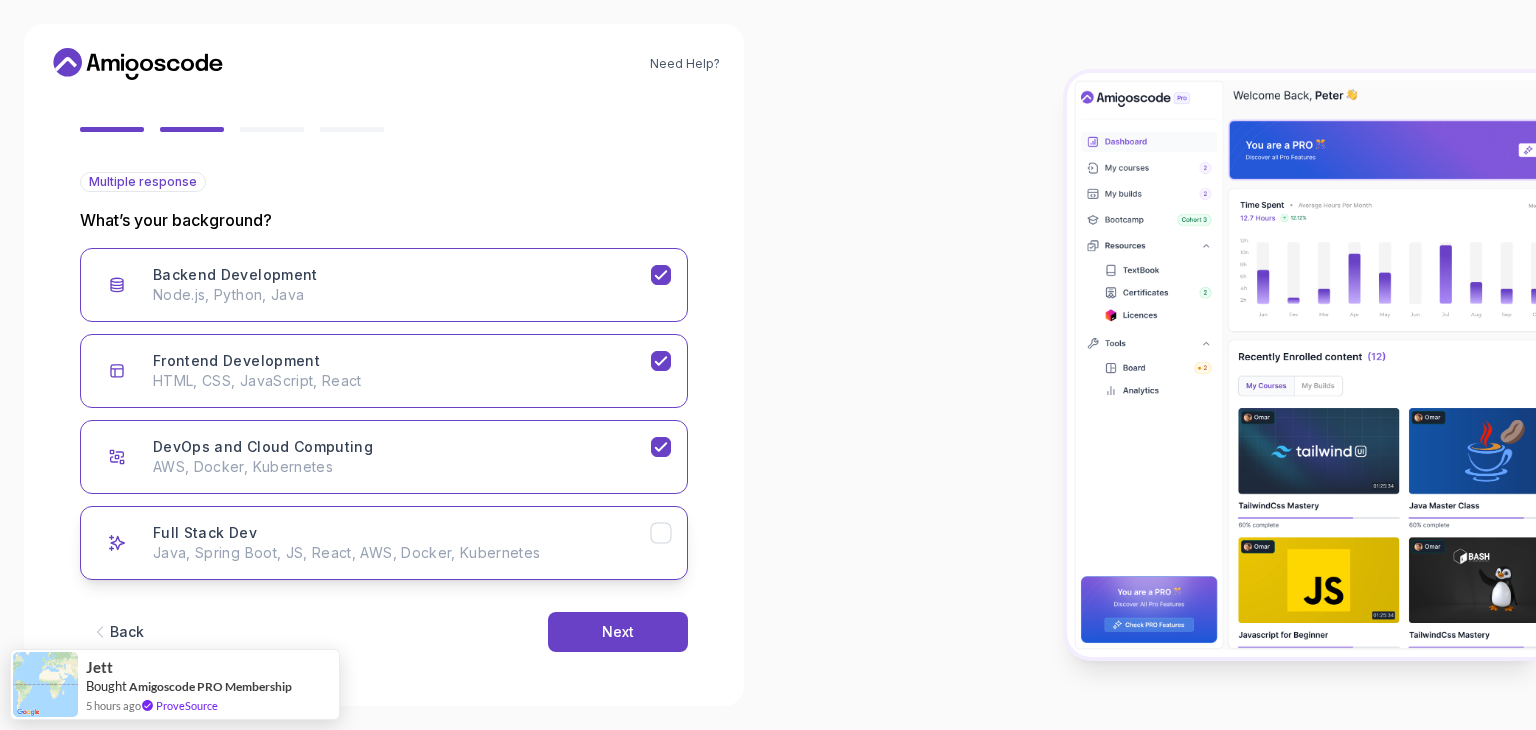 click on "Java, Spring Boot, JS, React, AWS, Docker, Kubernetes" at bounding box center (402, 553) 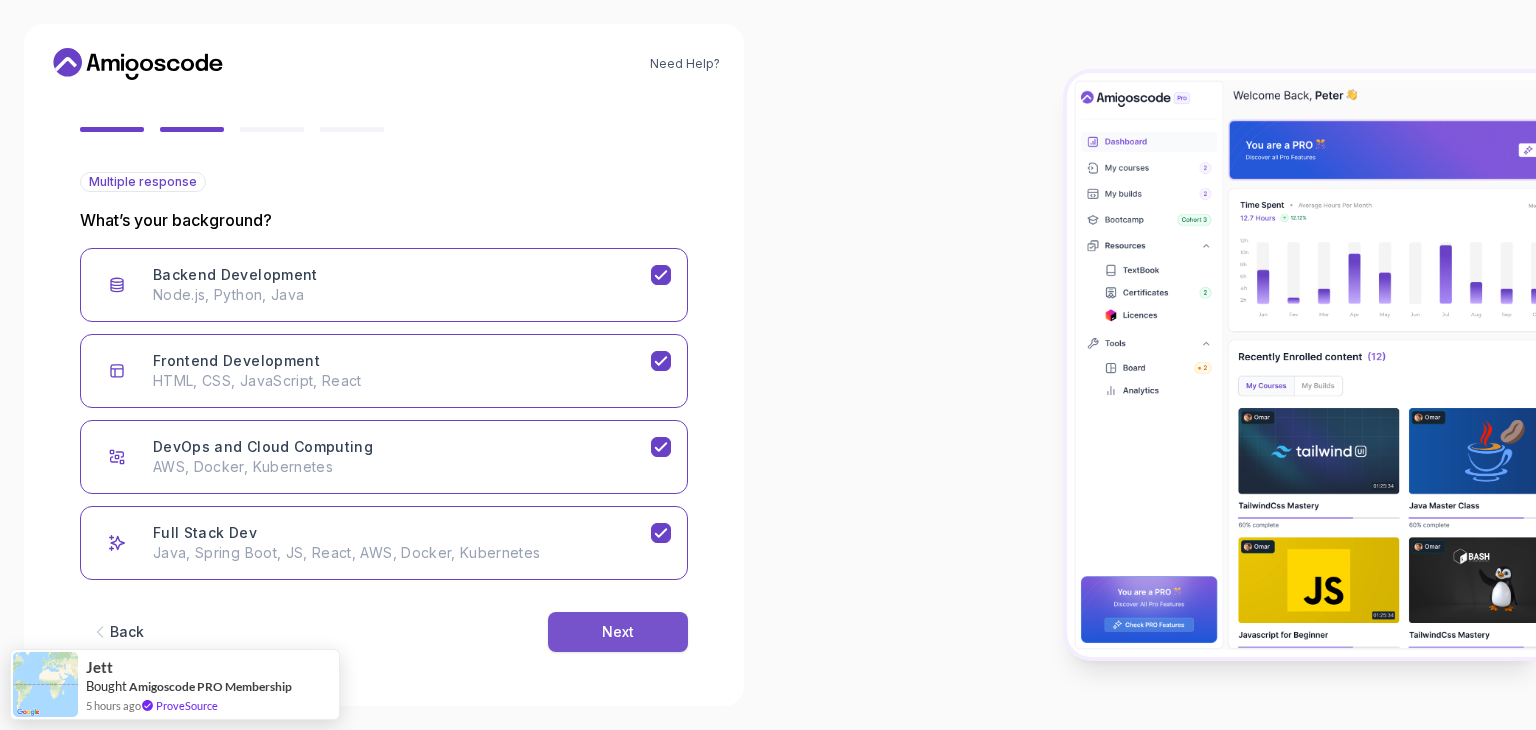 click on "Next" at bounding box center (618, 632) 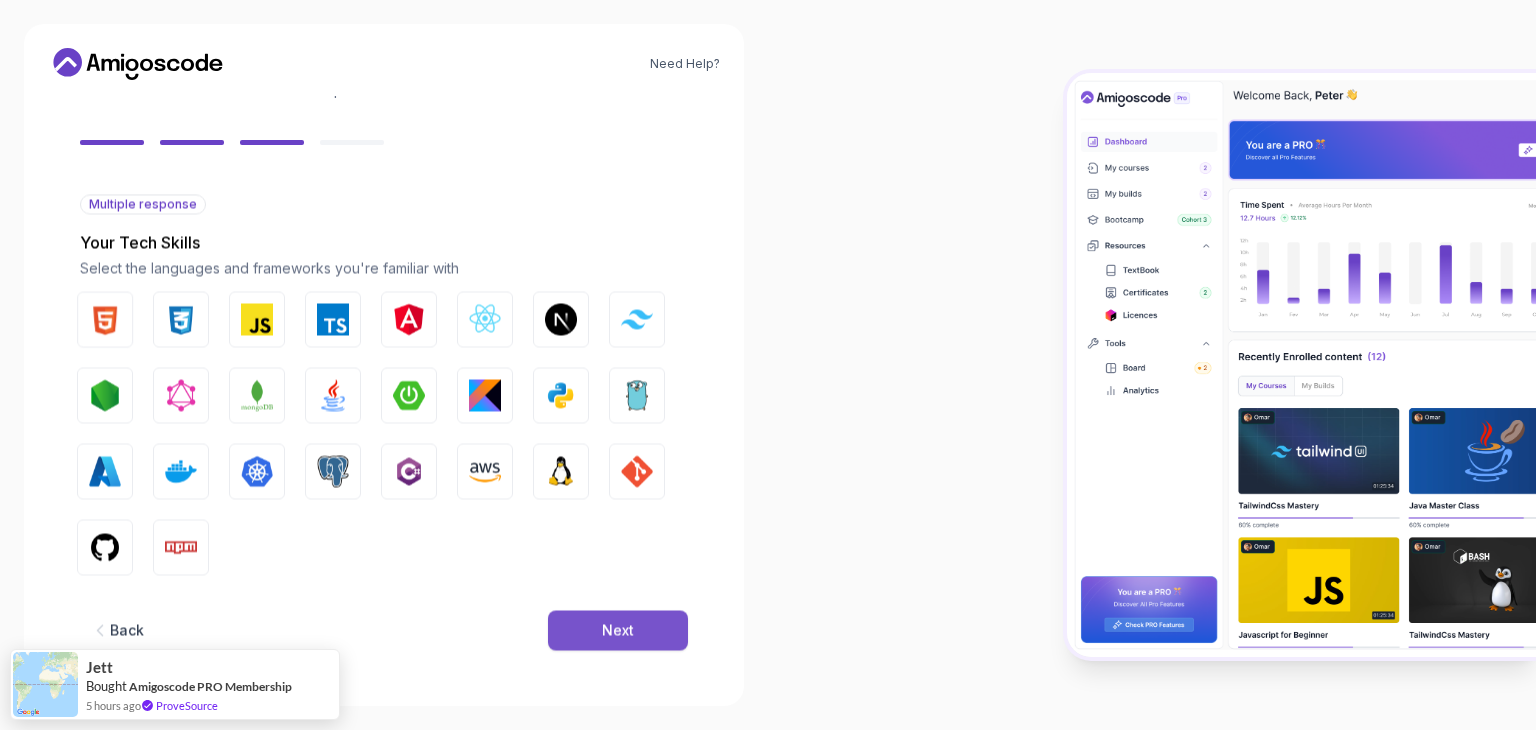 scroll, scrollTop: 143, scrollLeft: 0, axis: vertical 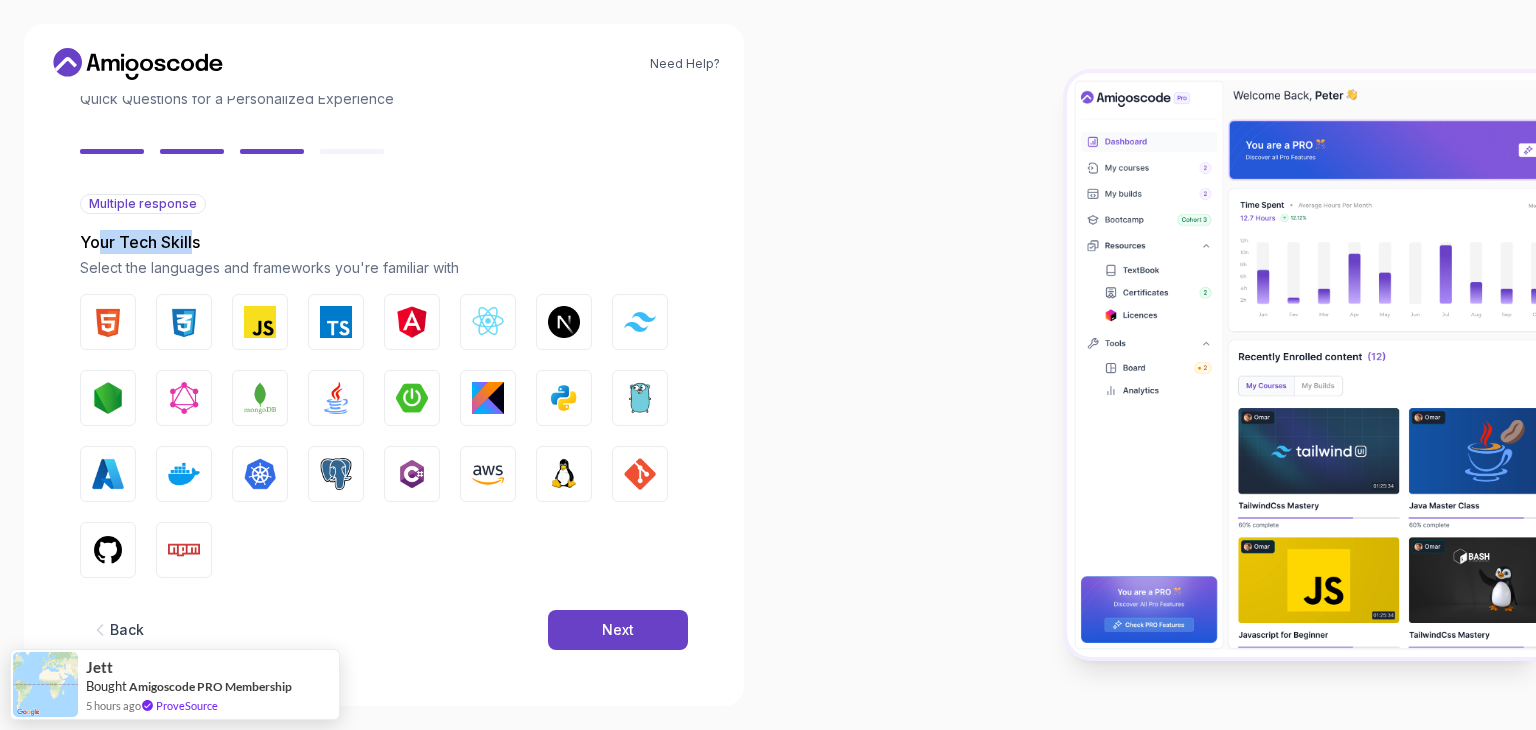 drag, startPoint x: 104, startPoint y: 249, endPoint x: 195, endPoint y: 245, distance: 91.08787 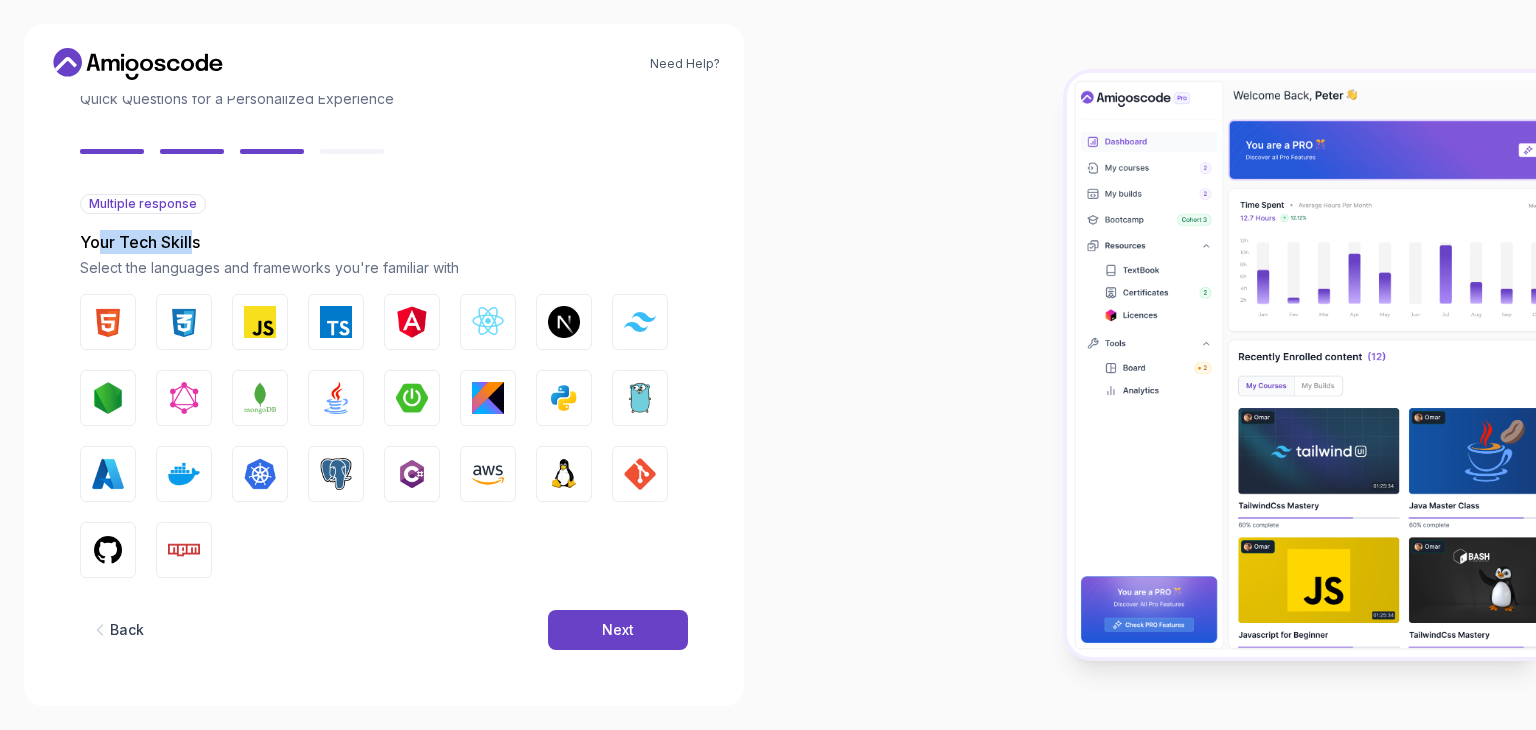 click on "Your Tech Skills" at bounding box center (384, 242) 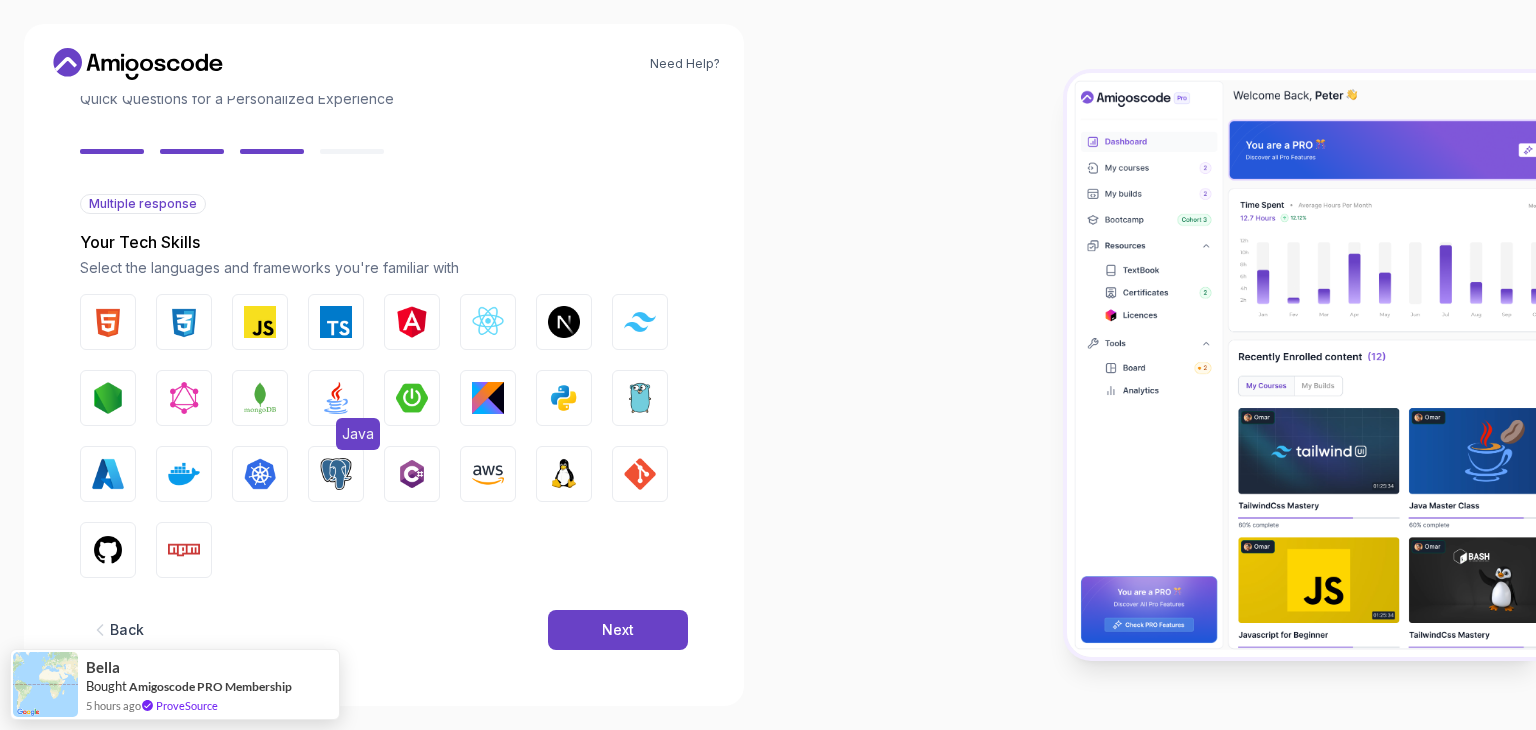 drag, startPoint x: 370, startPoint y: 413, endPoint x: 355, endPoint y: 409, distance: 15.524175 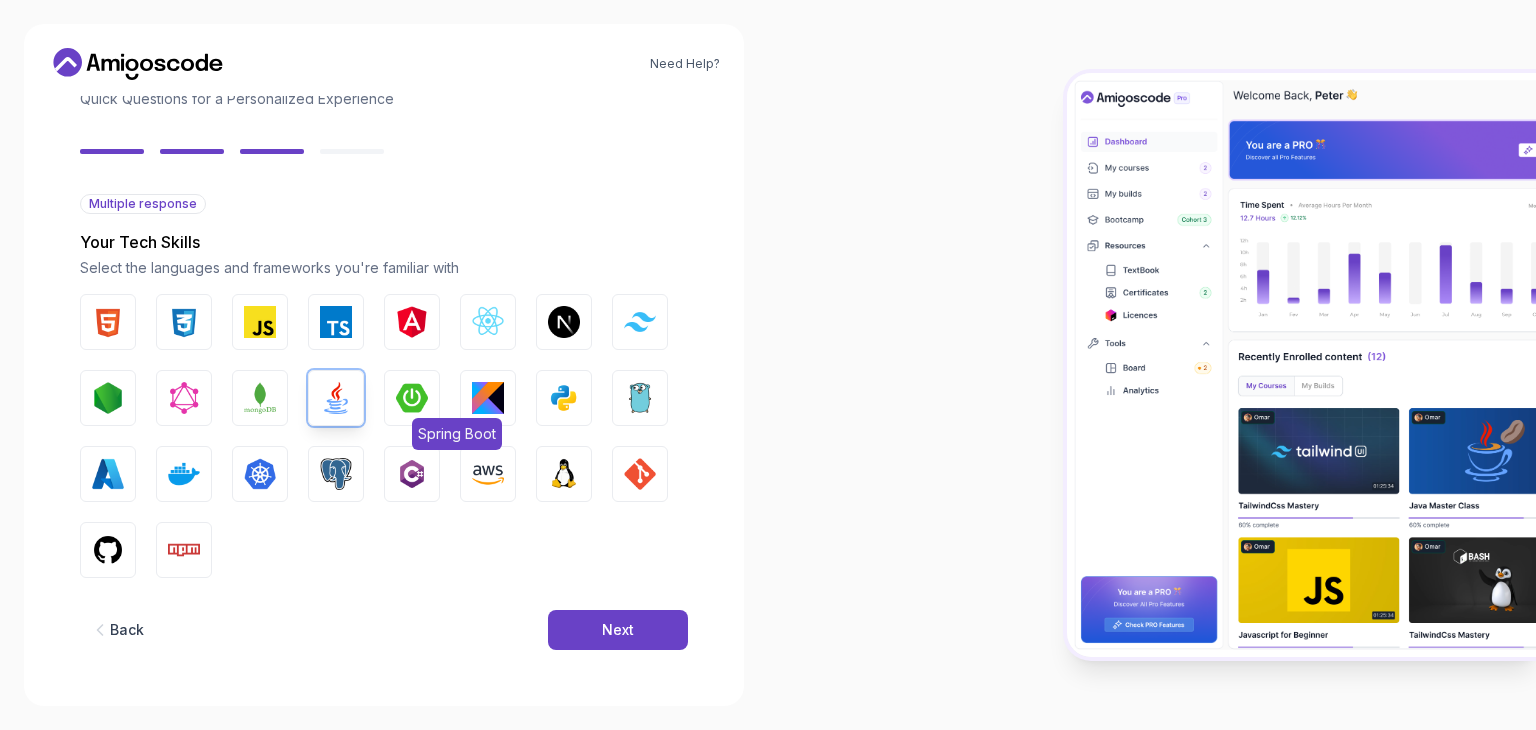 click at bounding box center [412, 398] 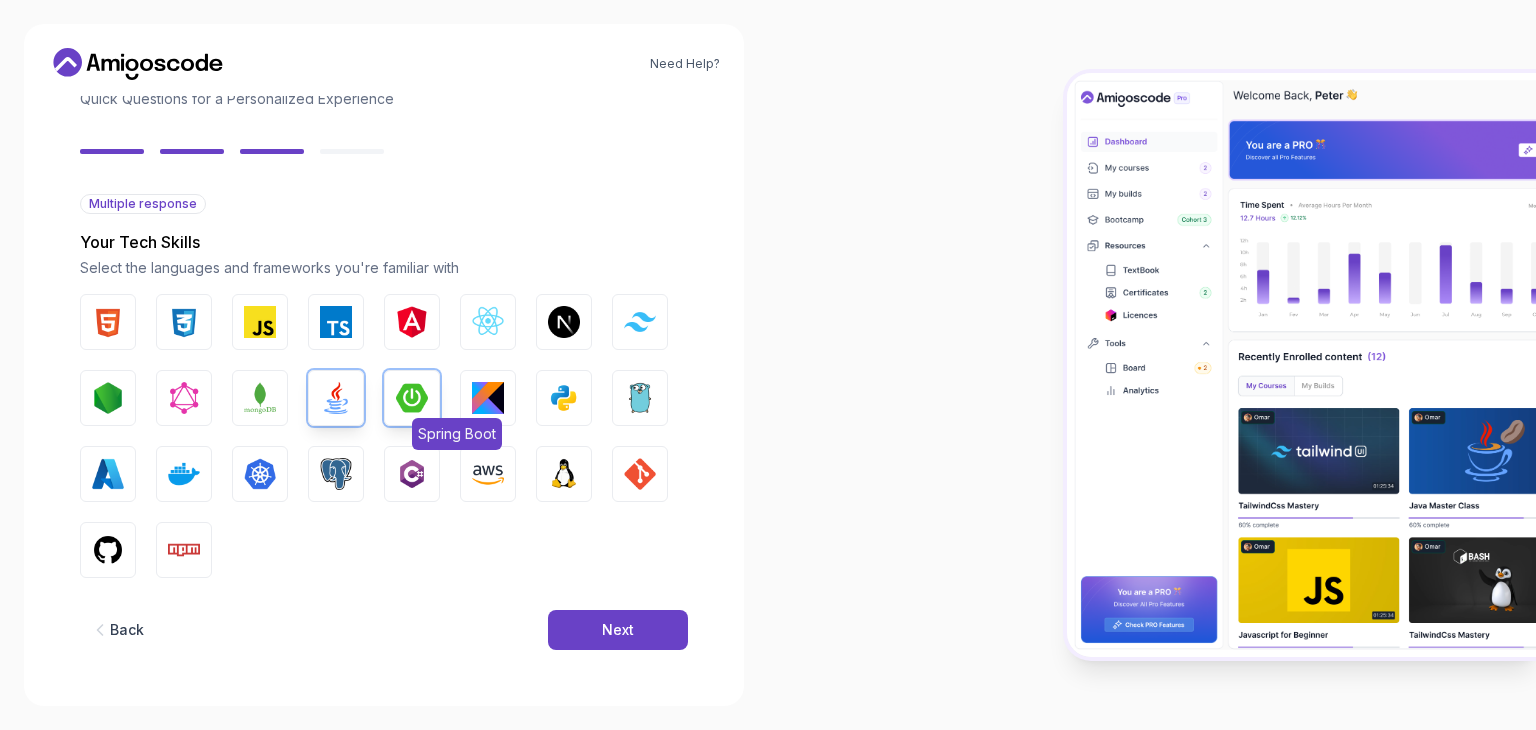 click at bounding box center (412, 398) 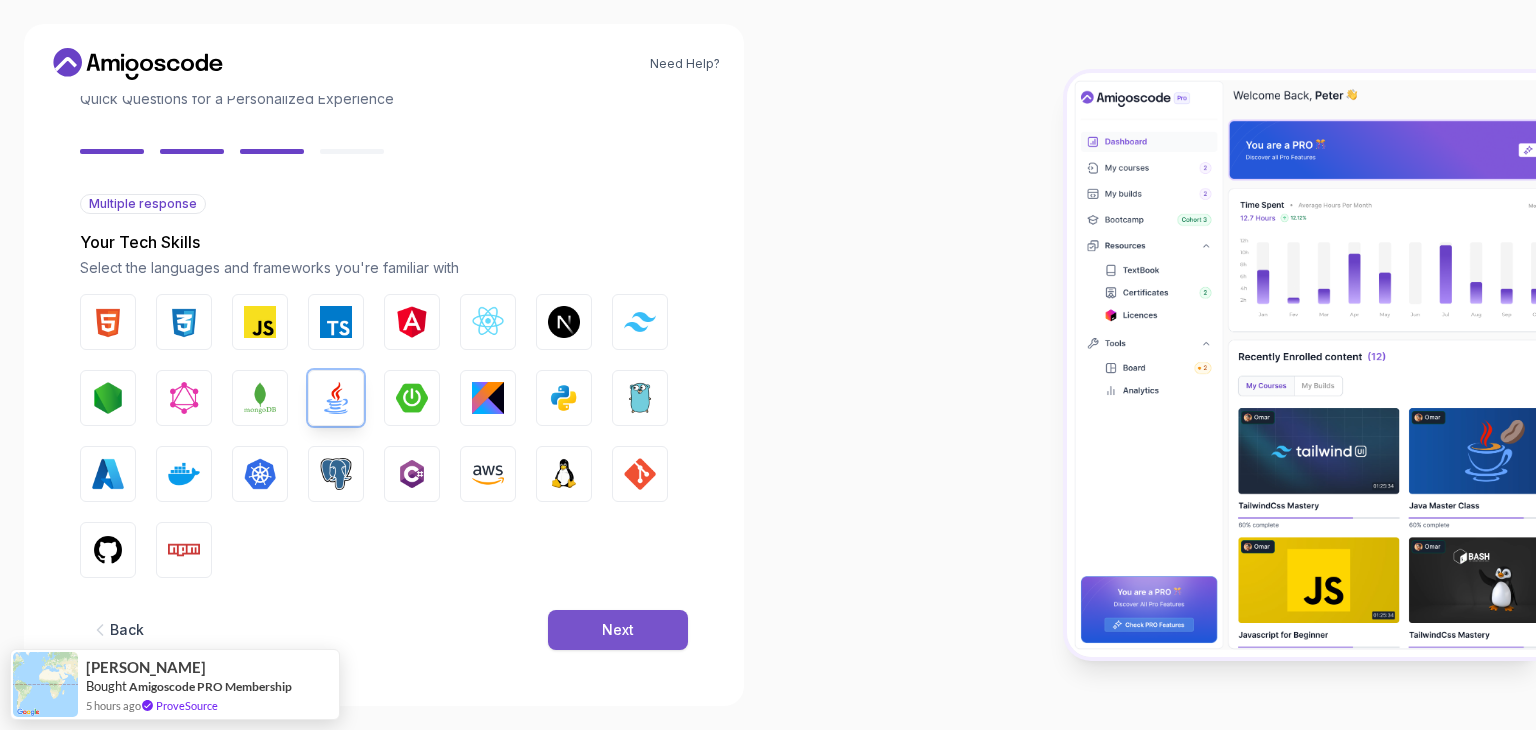 click on "Next" at bounding box center [618, 630] 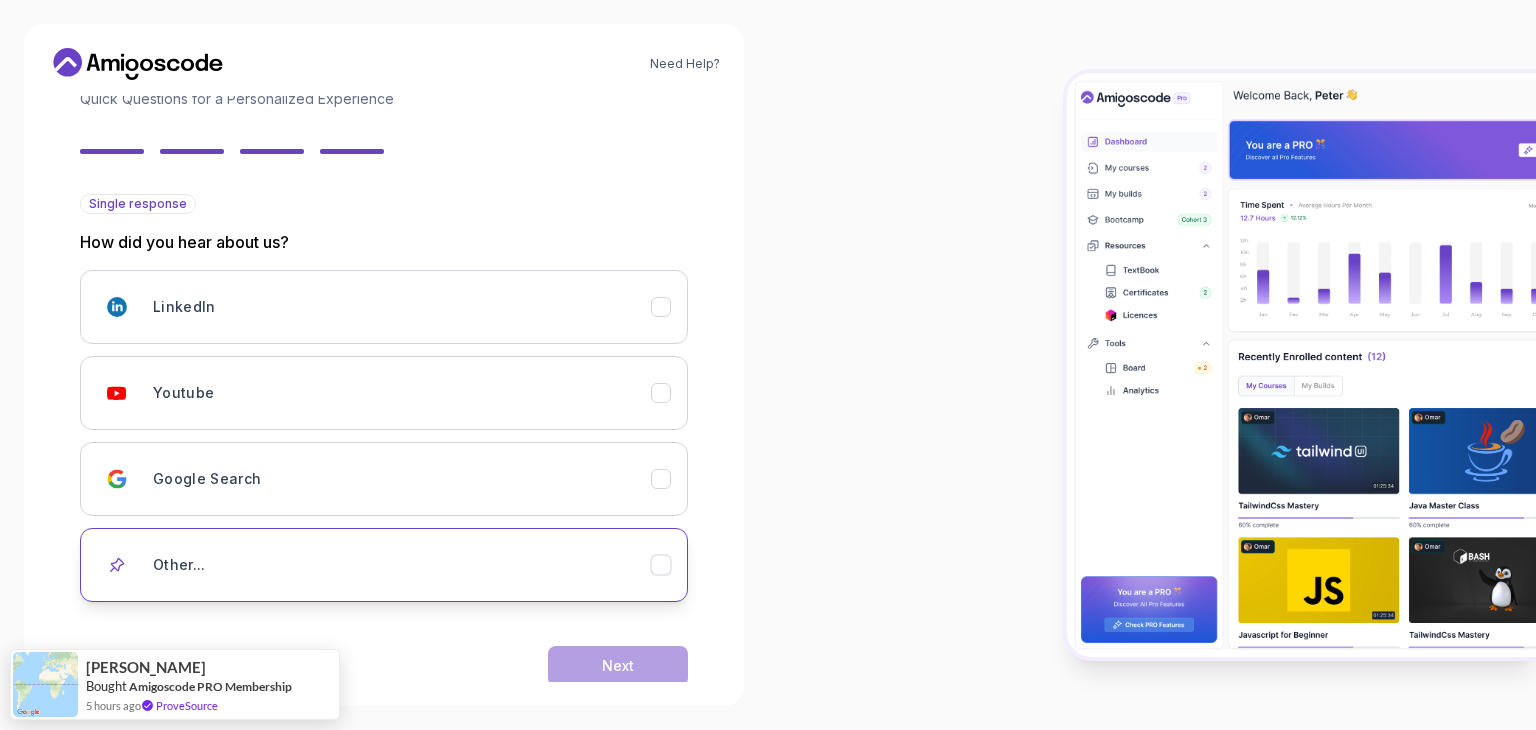 click on "Other..." at bounding box center (402, 565) 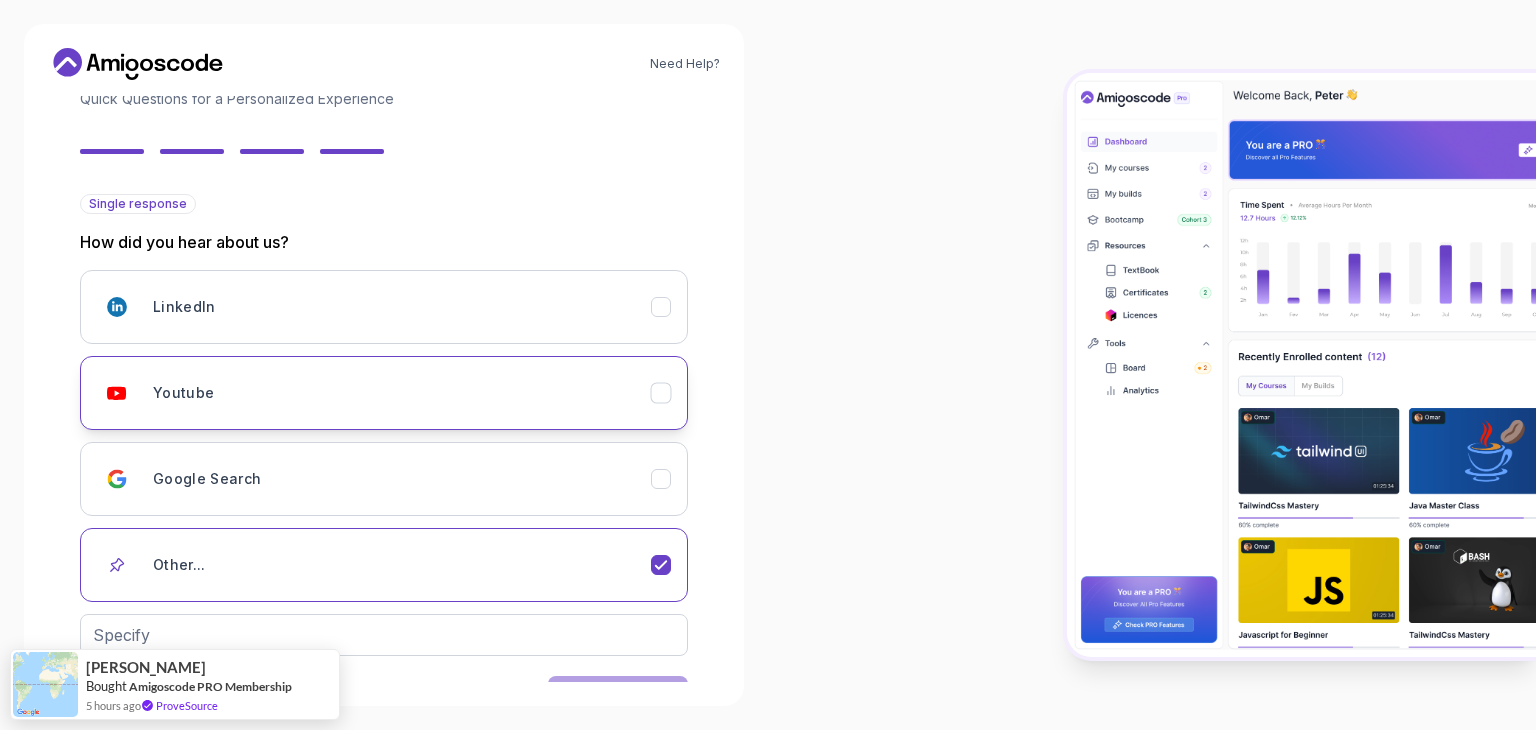 click on "Youtube" at bounding box center (384, 393) 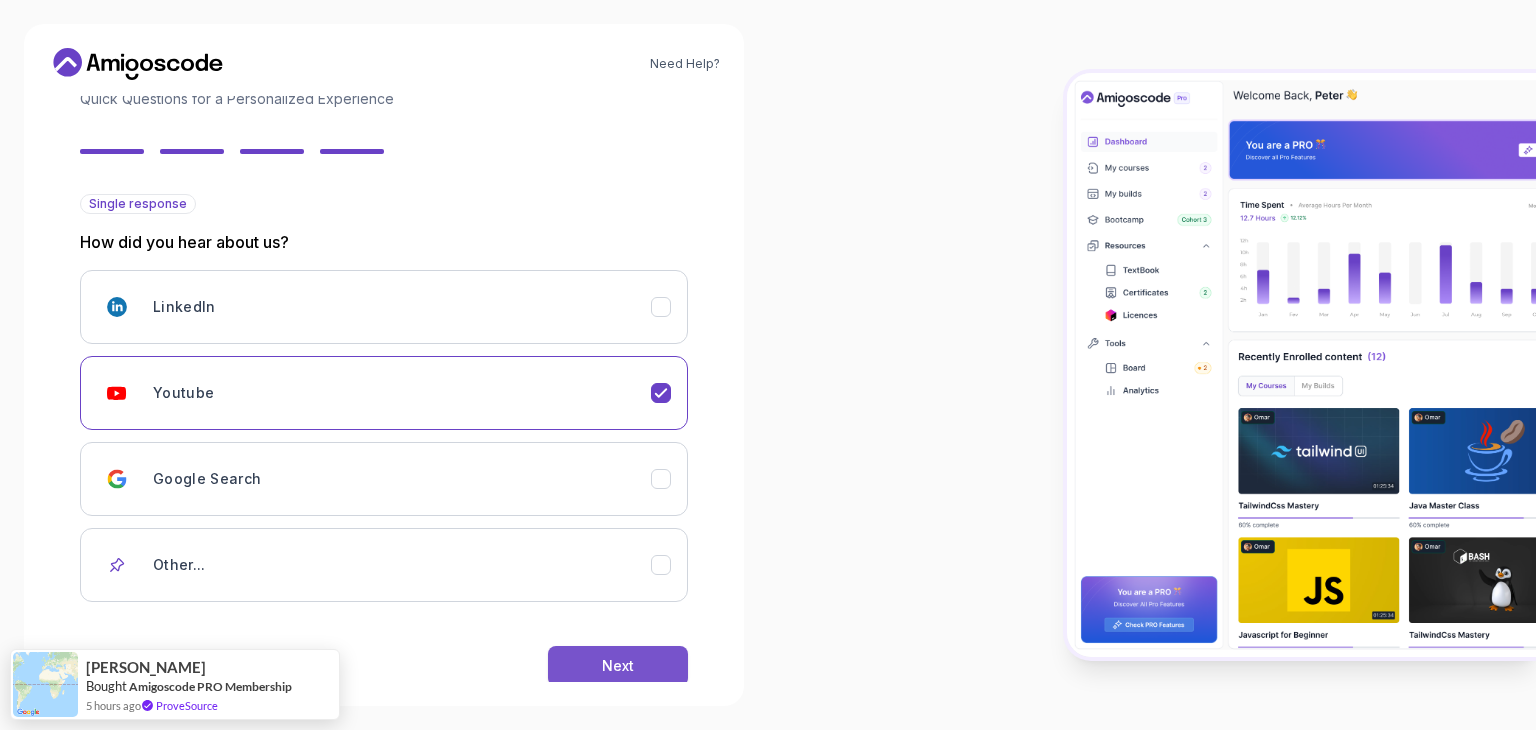 click on "Next" at bounding box center [618, 666] 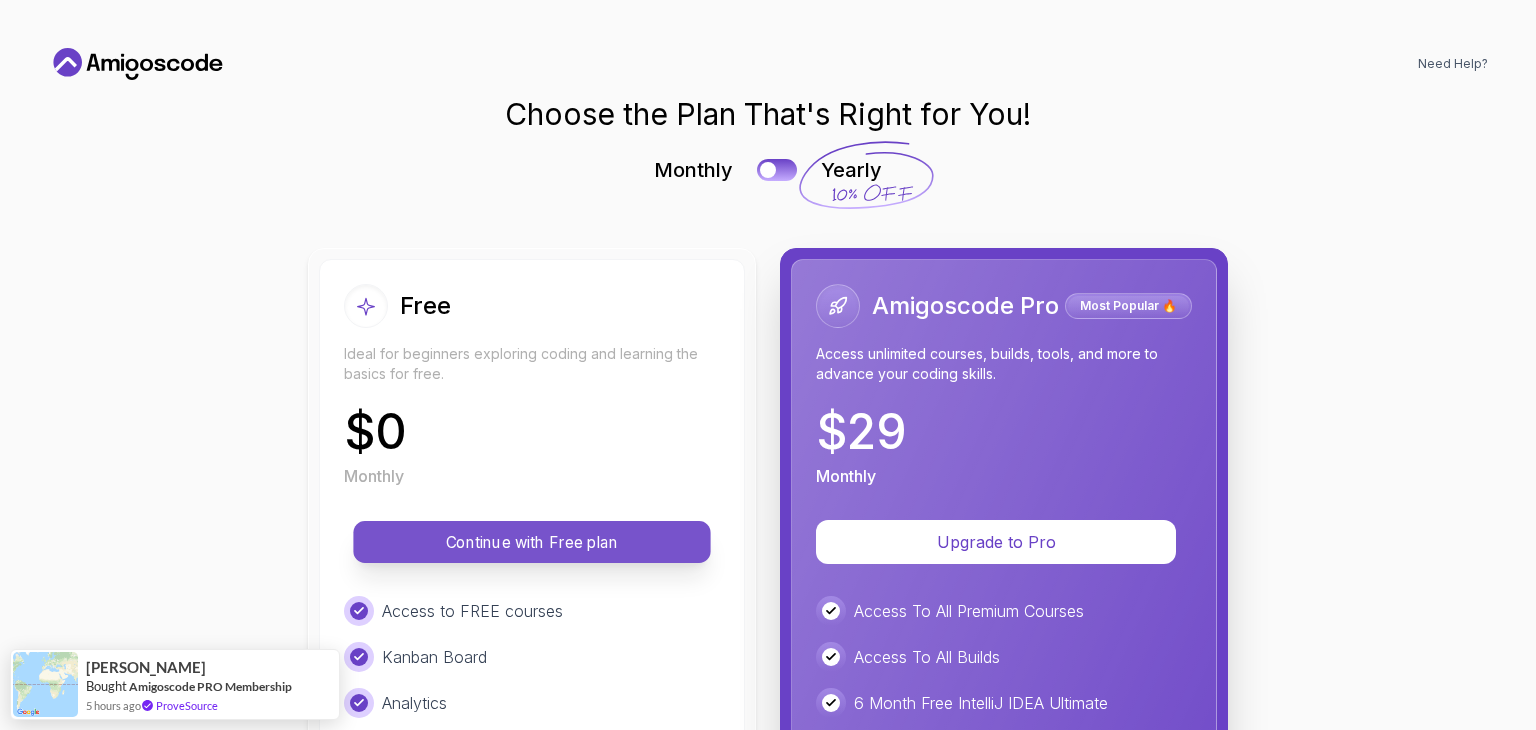 click on "Continue with Free plan" at bounding box center (531, 542) 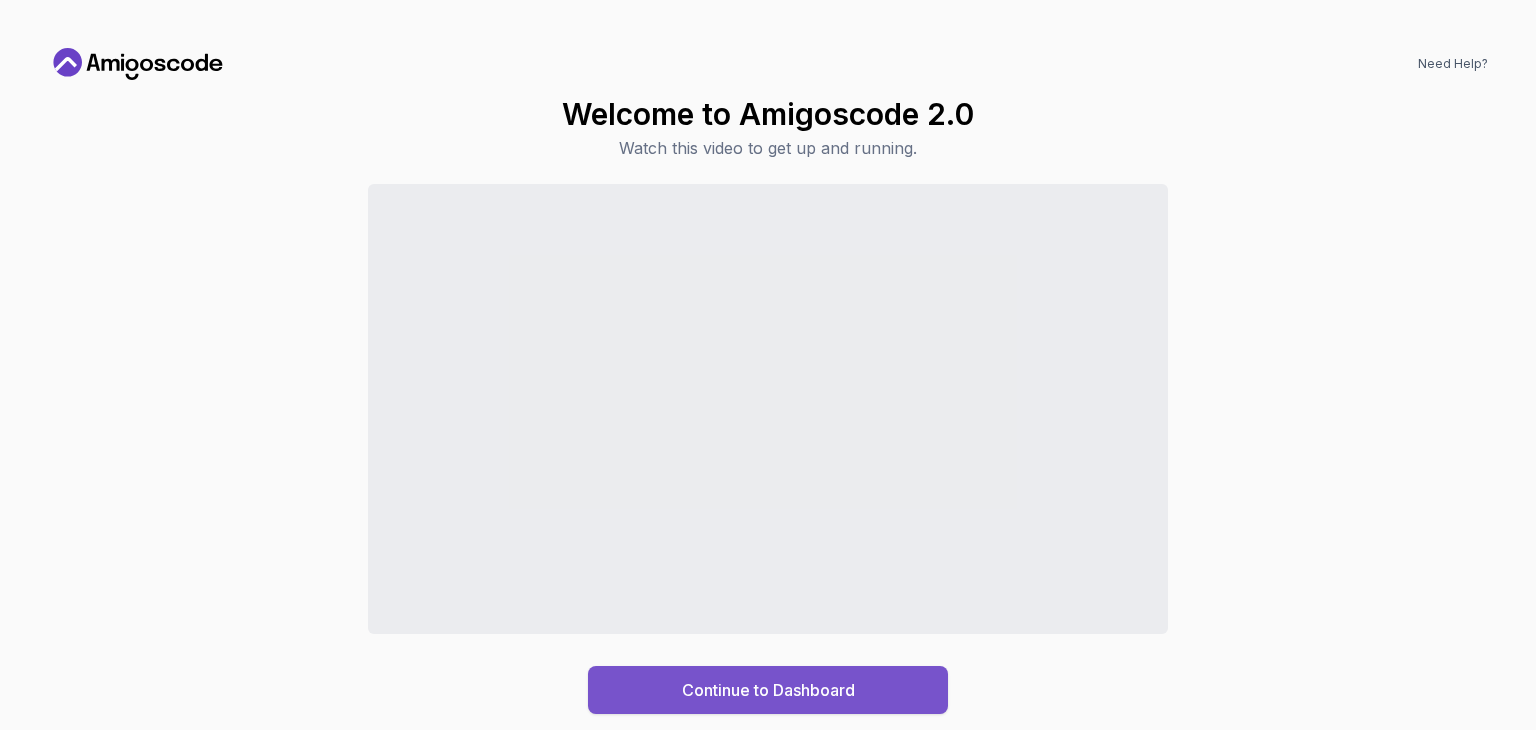 click on "Continue to Dashboard" at bounding box center (768, 690) 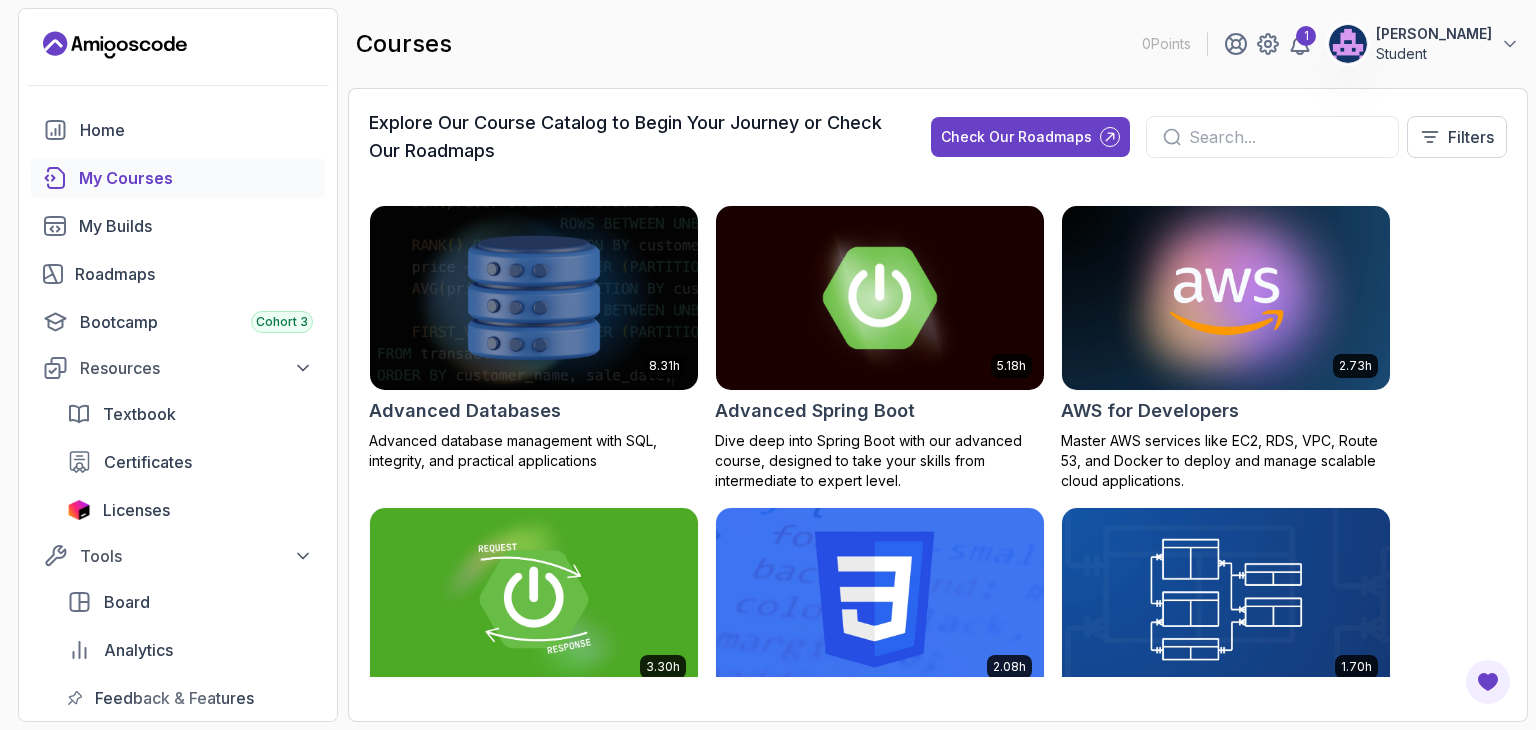 click at bounding box center [880, 297] 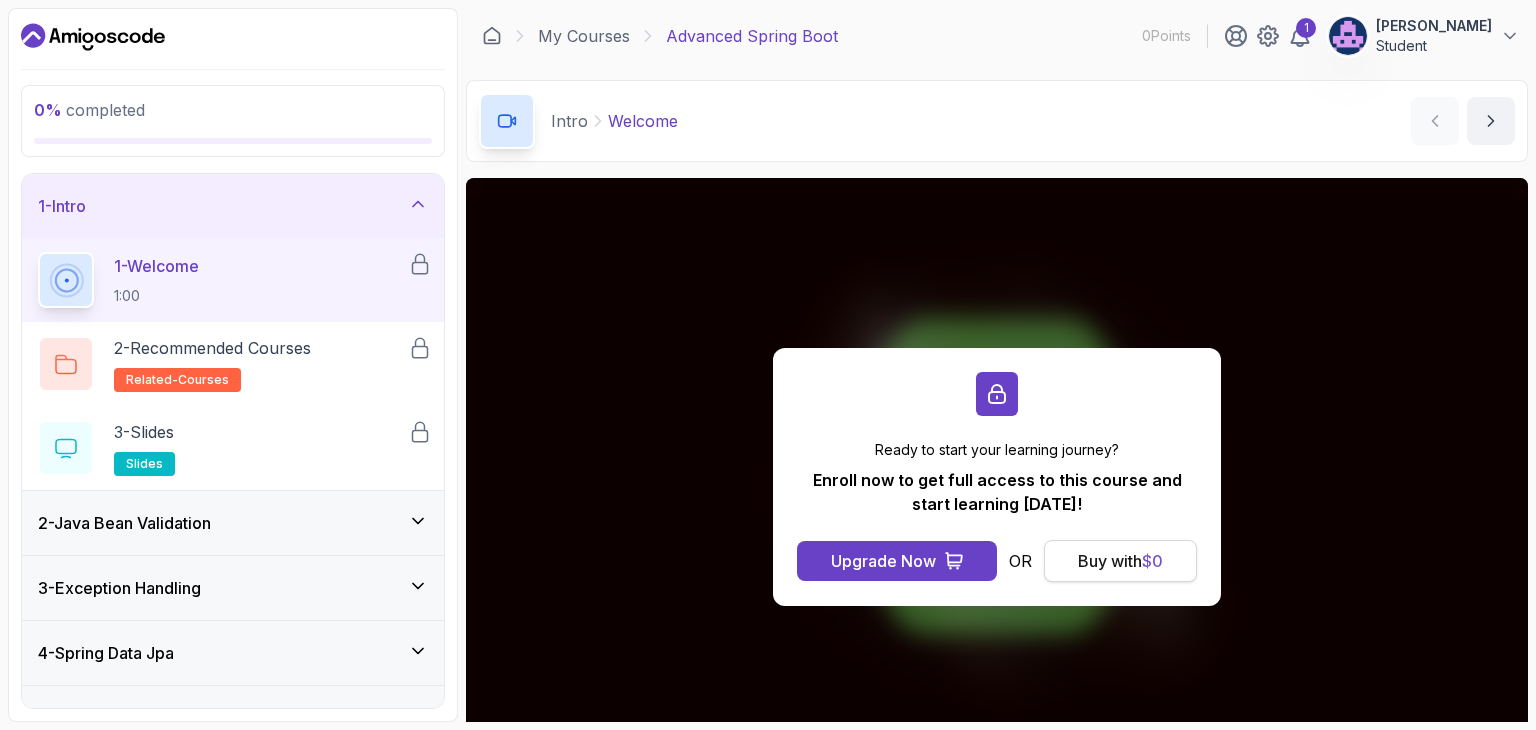 click on "Buy with  $ 0" at bounding box center (1120, 561) 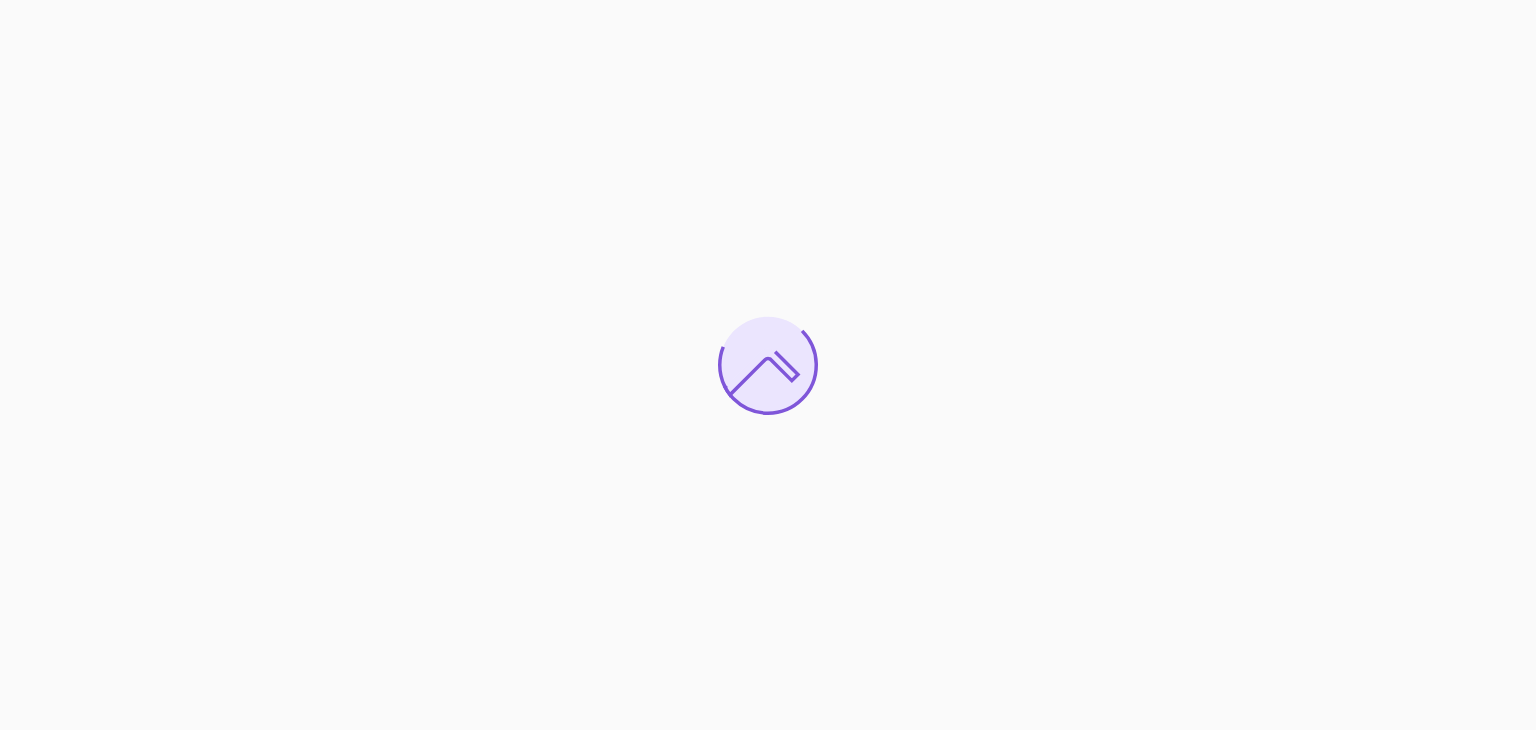 scroll, scrollTop: 0, scrollLeft: 0, axis: both 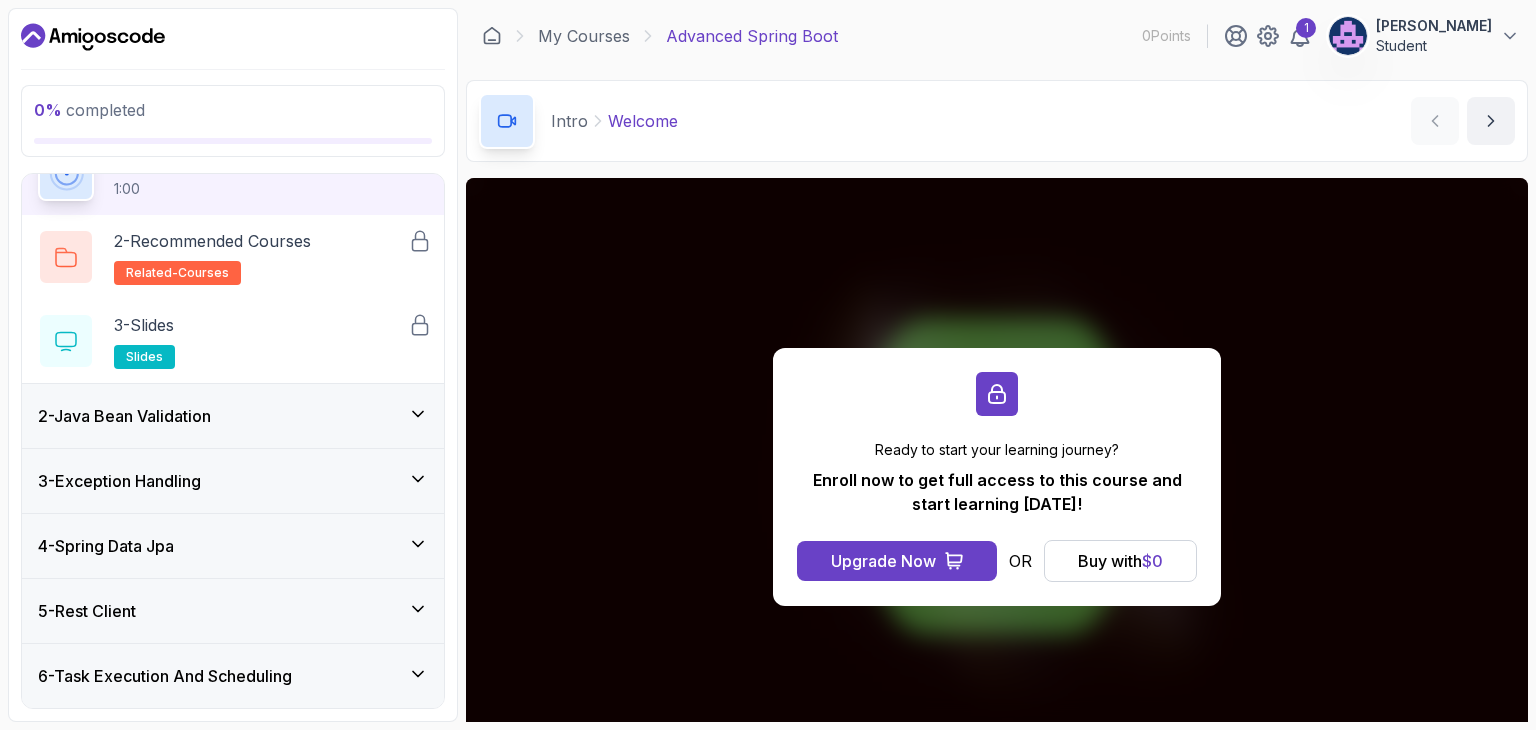 click on "2  -  Java Bean Validation" at bounding box center [233, 416] 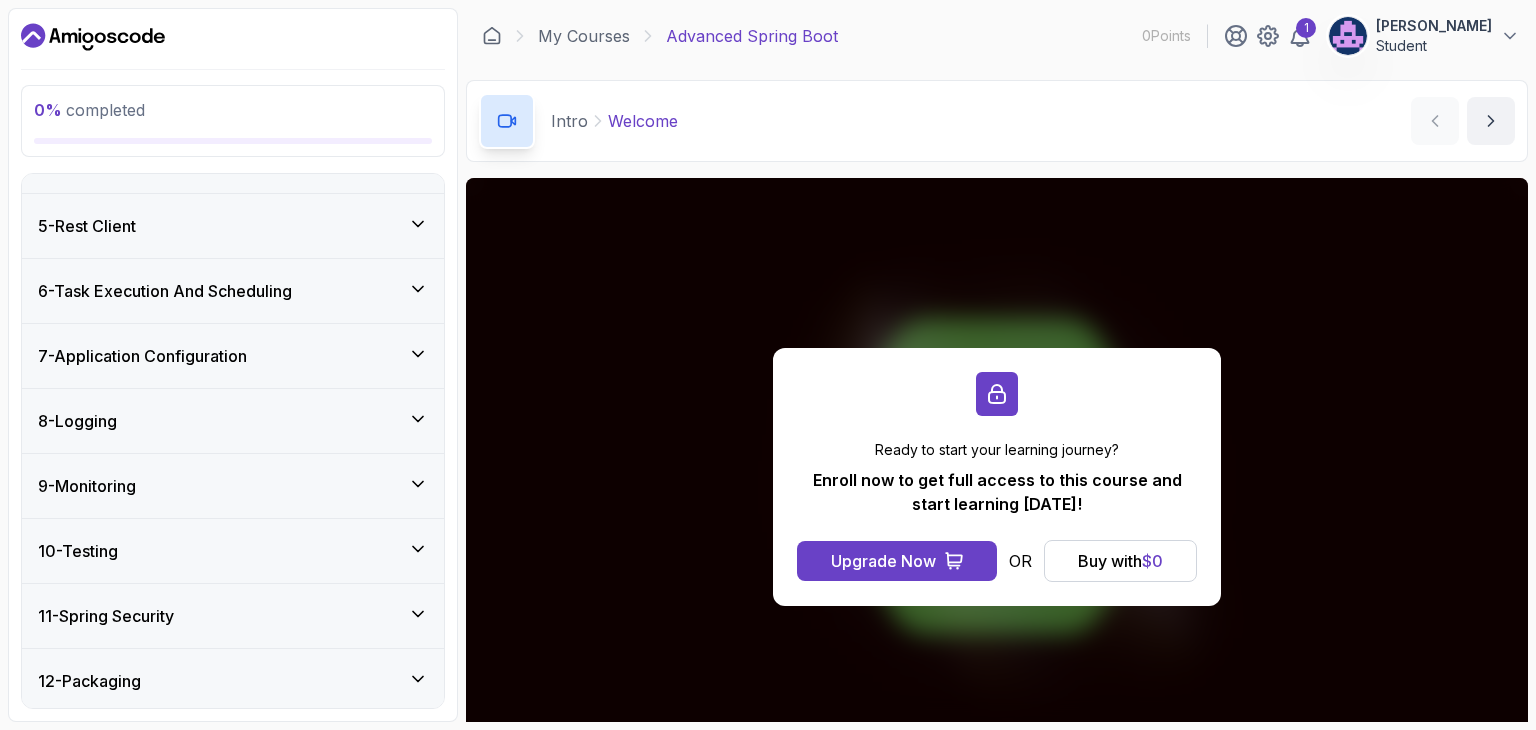 scroll, scrollTop: 1063, scrollLeft: 0, axis: vertical 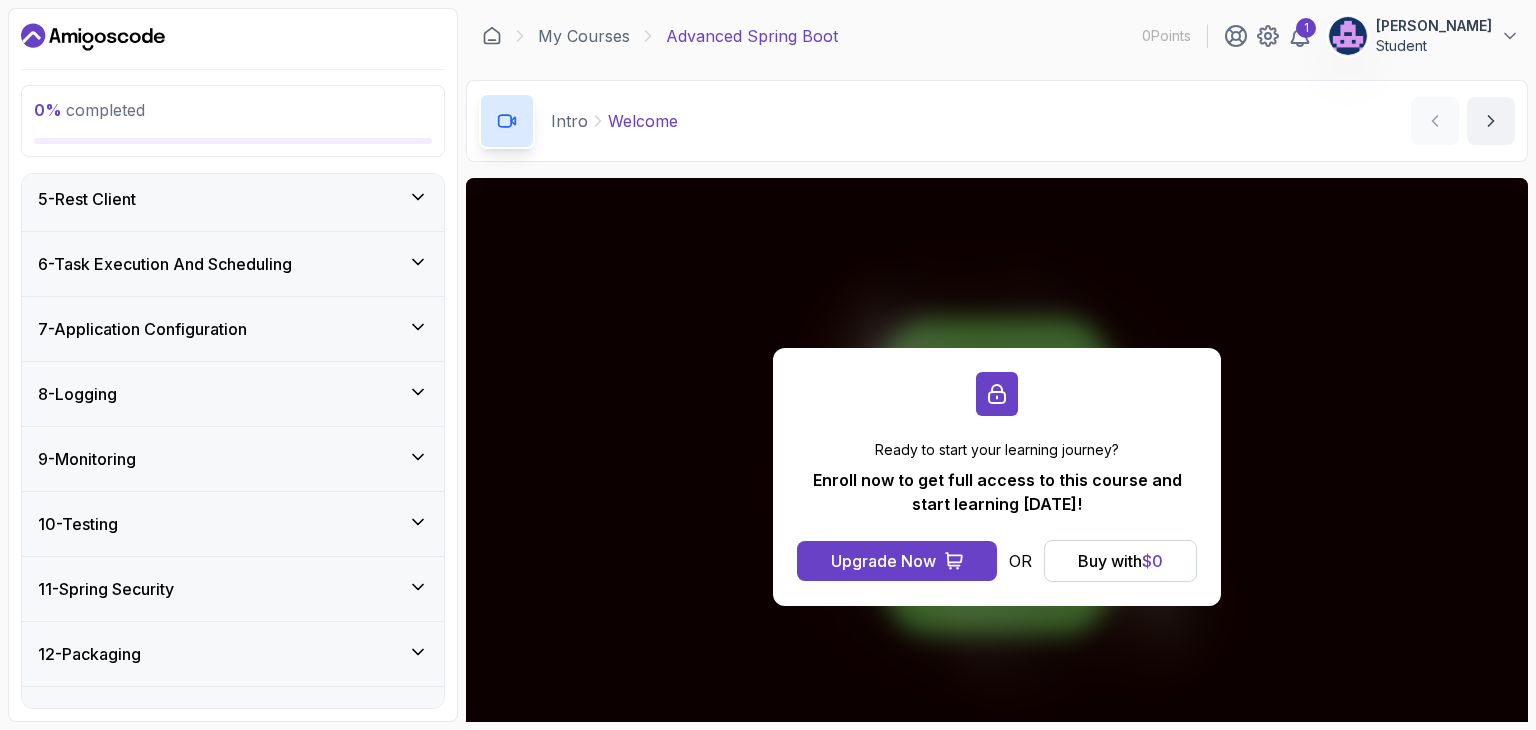 click on "9  -  Monitoring" at bounding box center [233, 459] 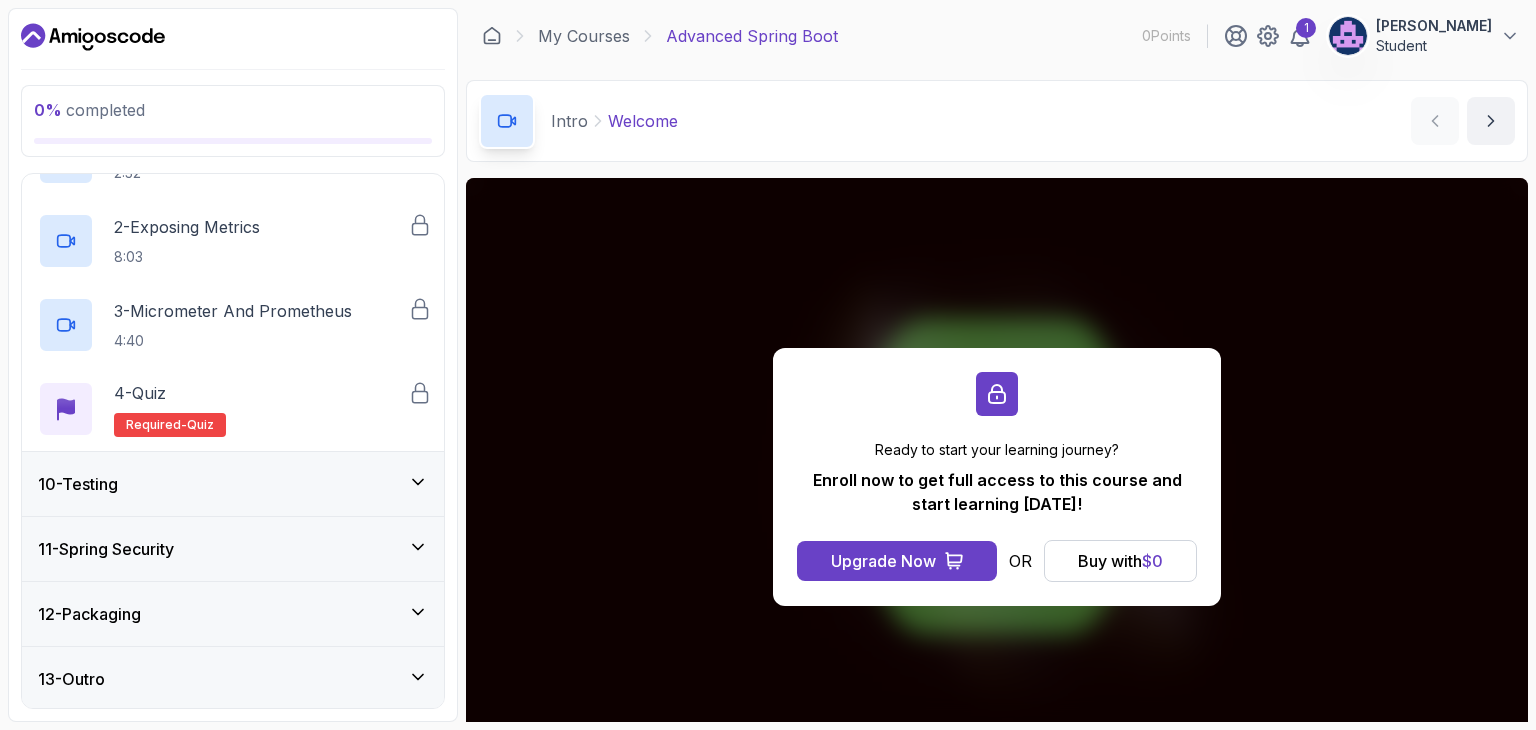 scroll, scrollTop: 0, scrollLeft: 0, axis: both 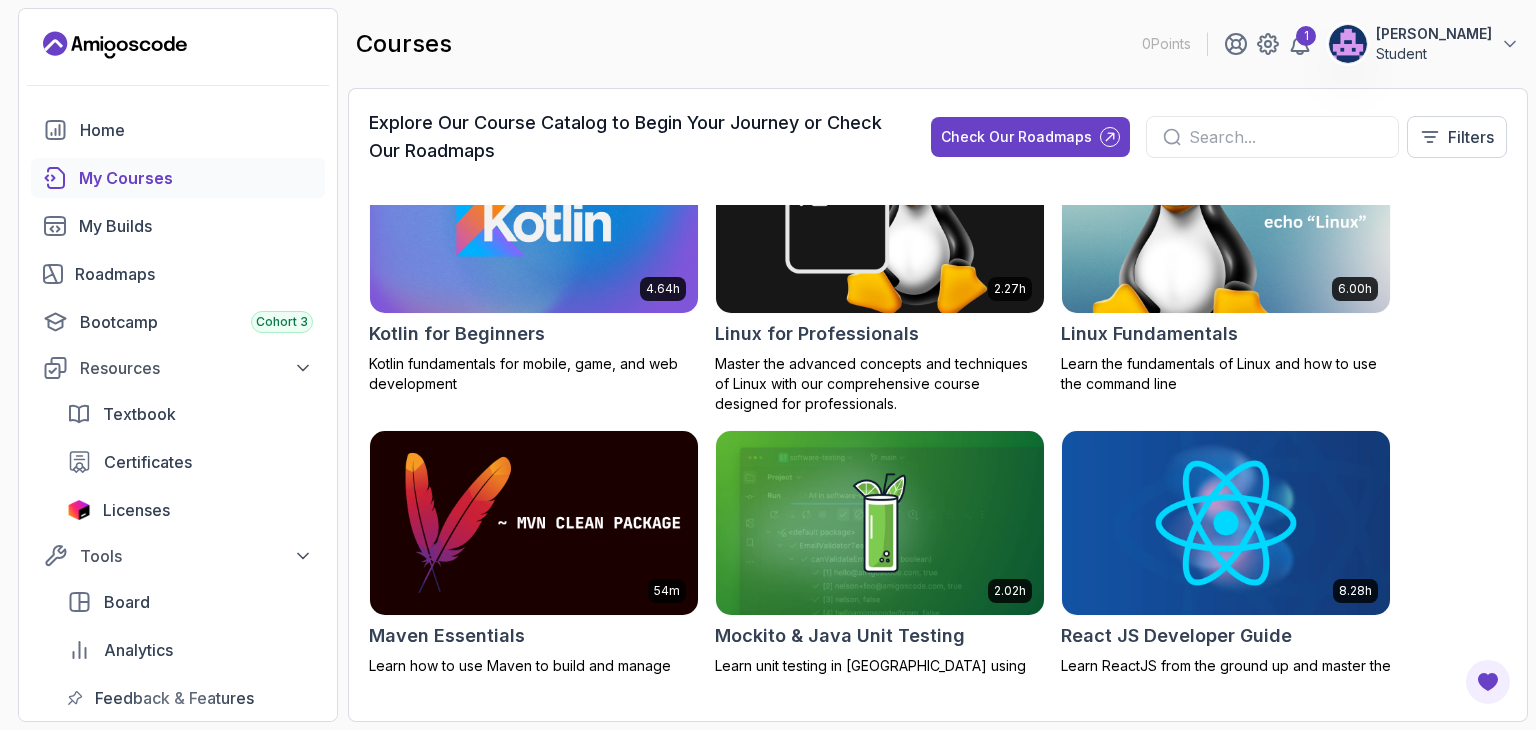 click at bounding box center [1226, 523] 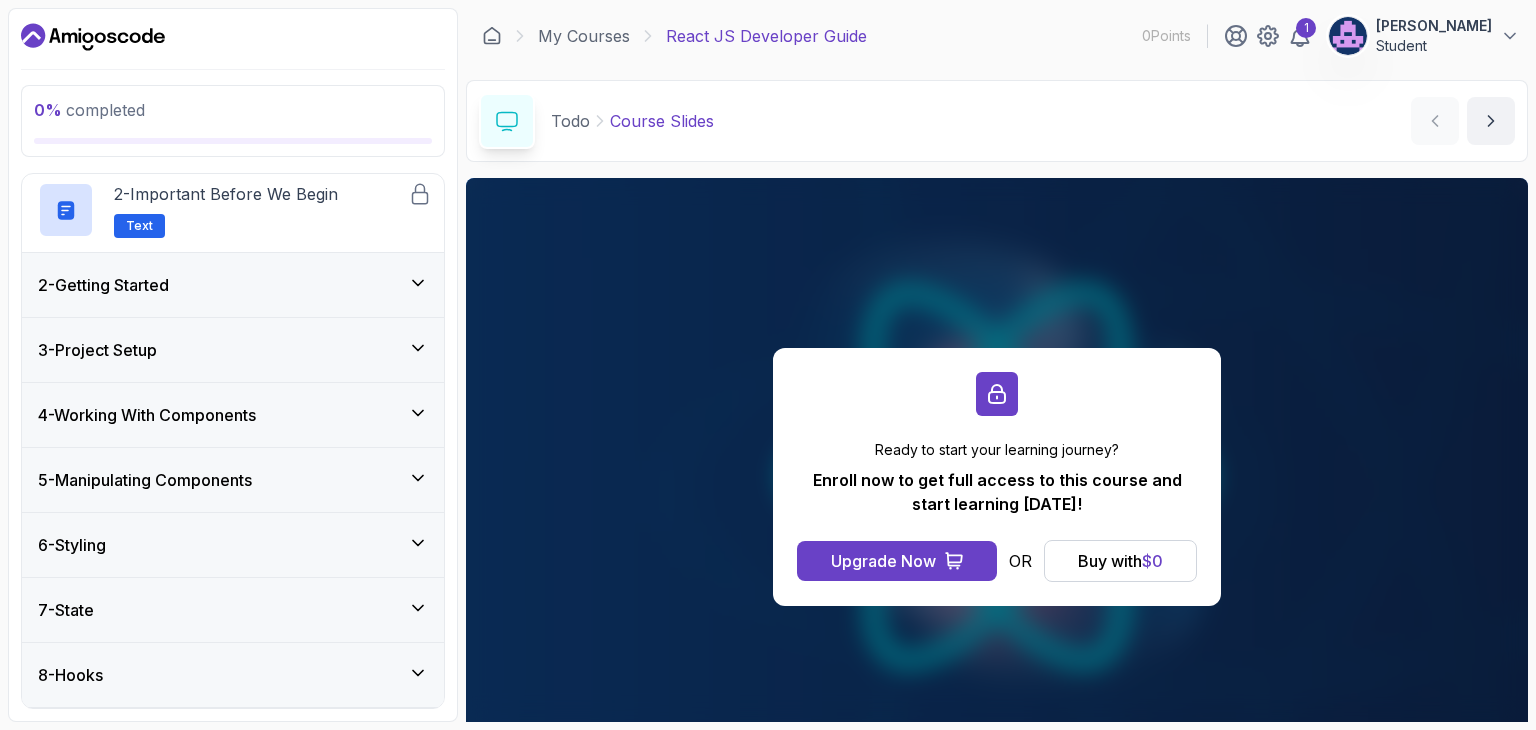 scroll, scrollTop: 604, scrollLeft: 0, axis: vertical 